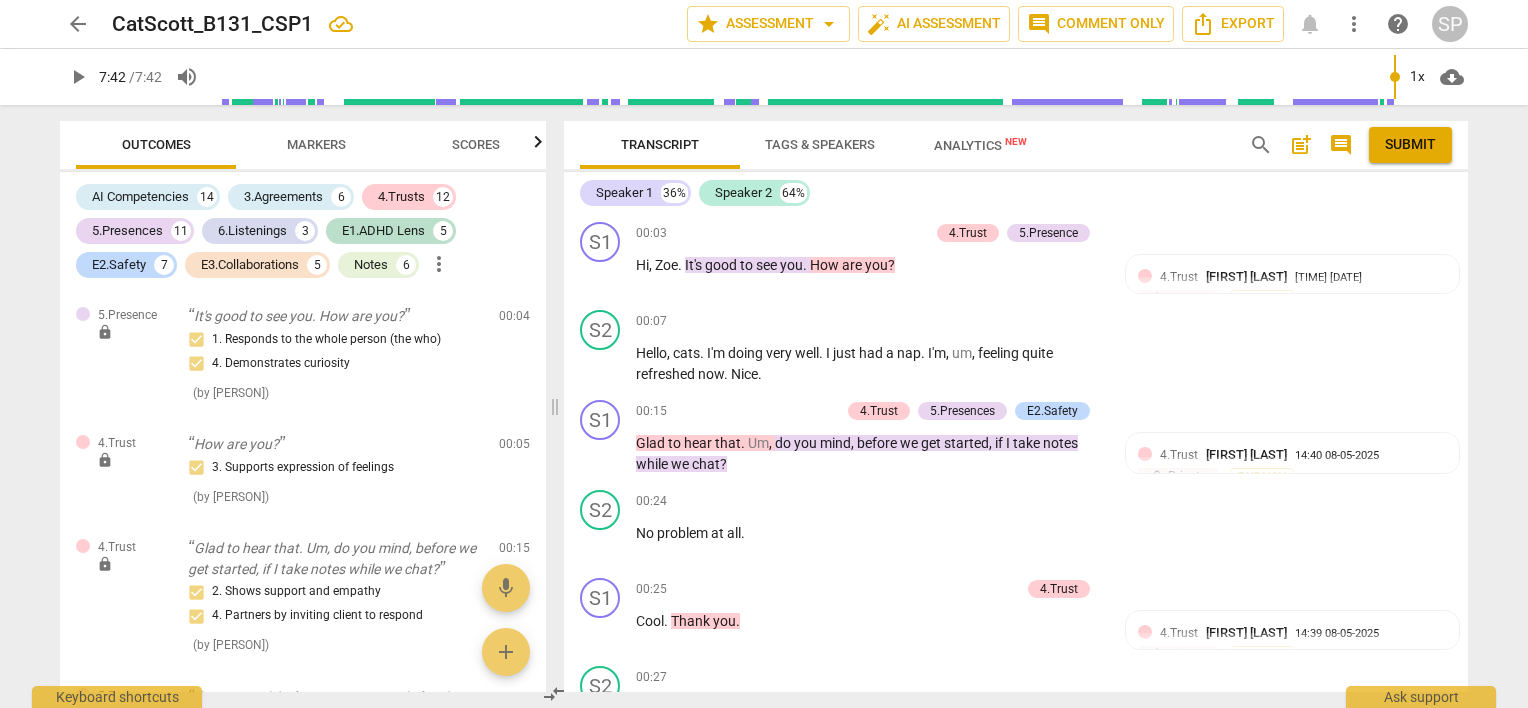 scroll, scrollTop: 0, scrollLeft: 0, axis: both 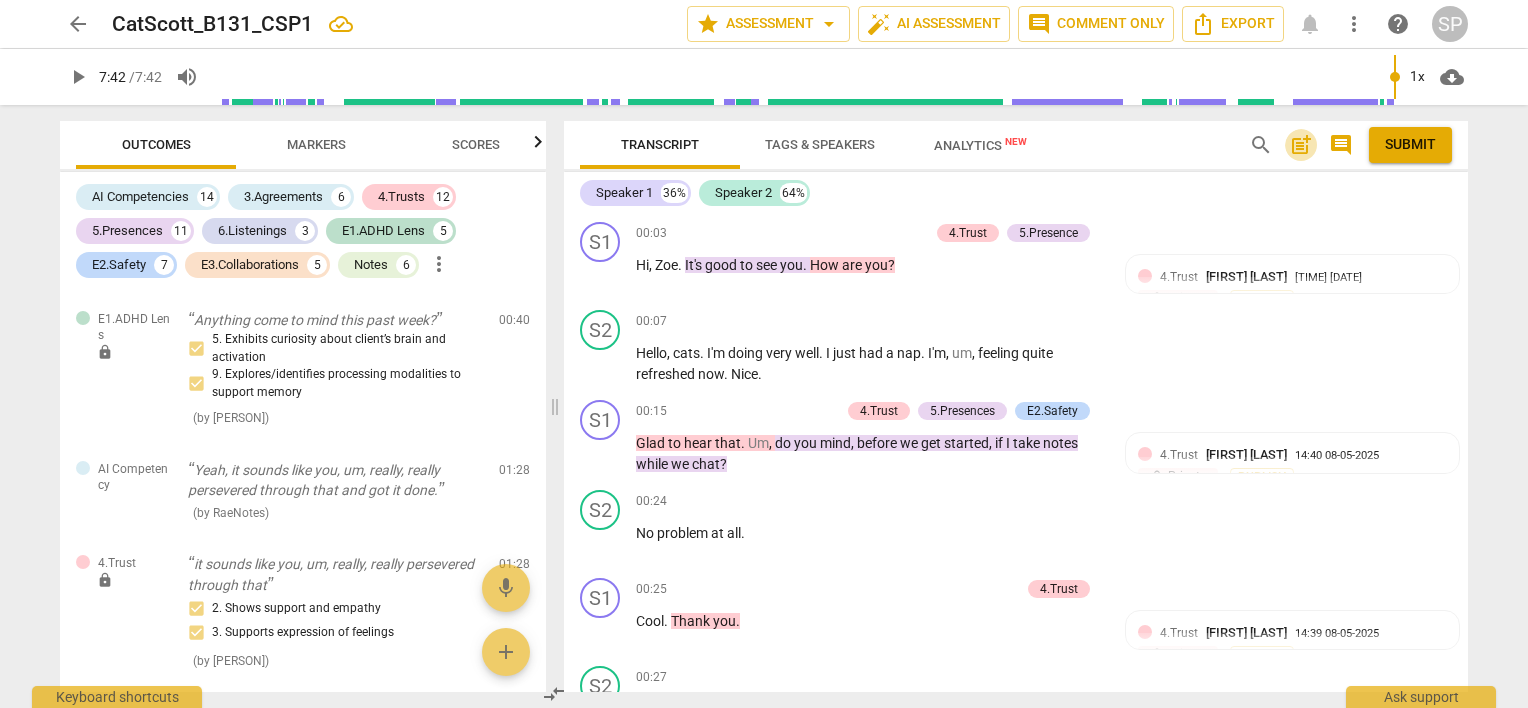 click on "post_add" at bounding box center [1301, 145] 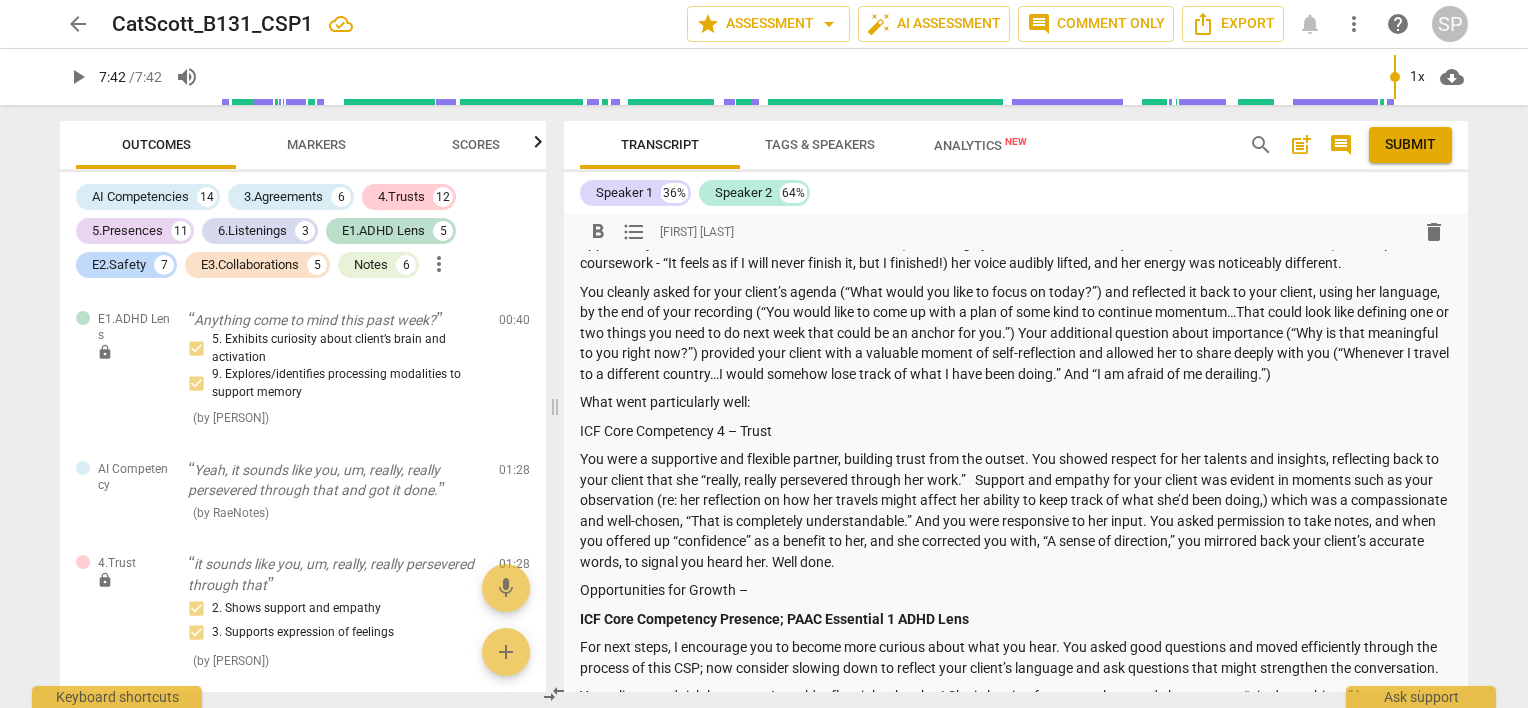 scroll, scrollTop: 0, scrollLeft: 0, axis: both 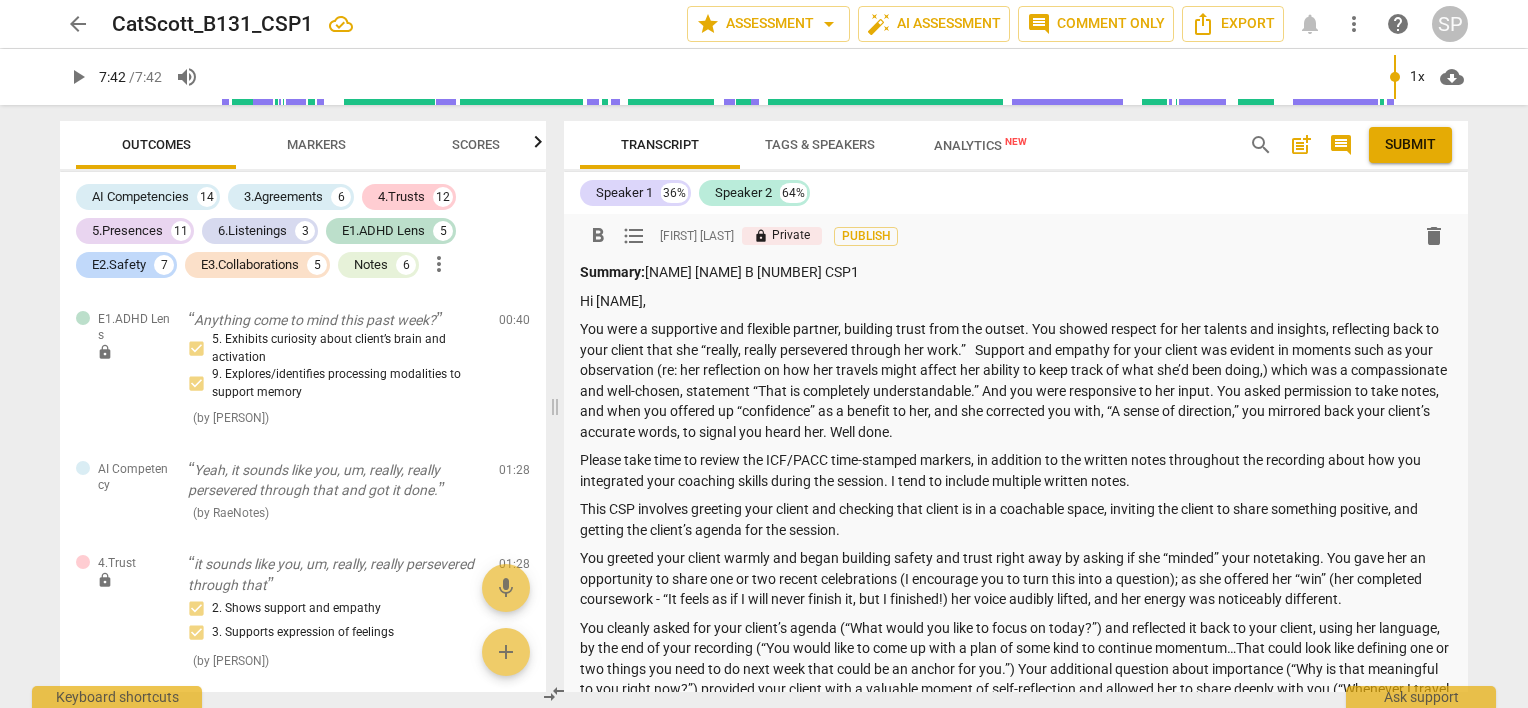 type 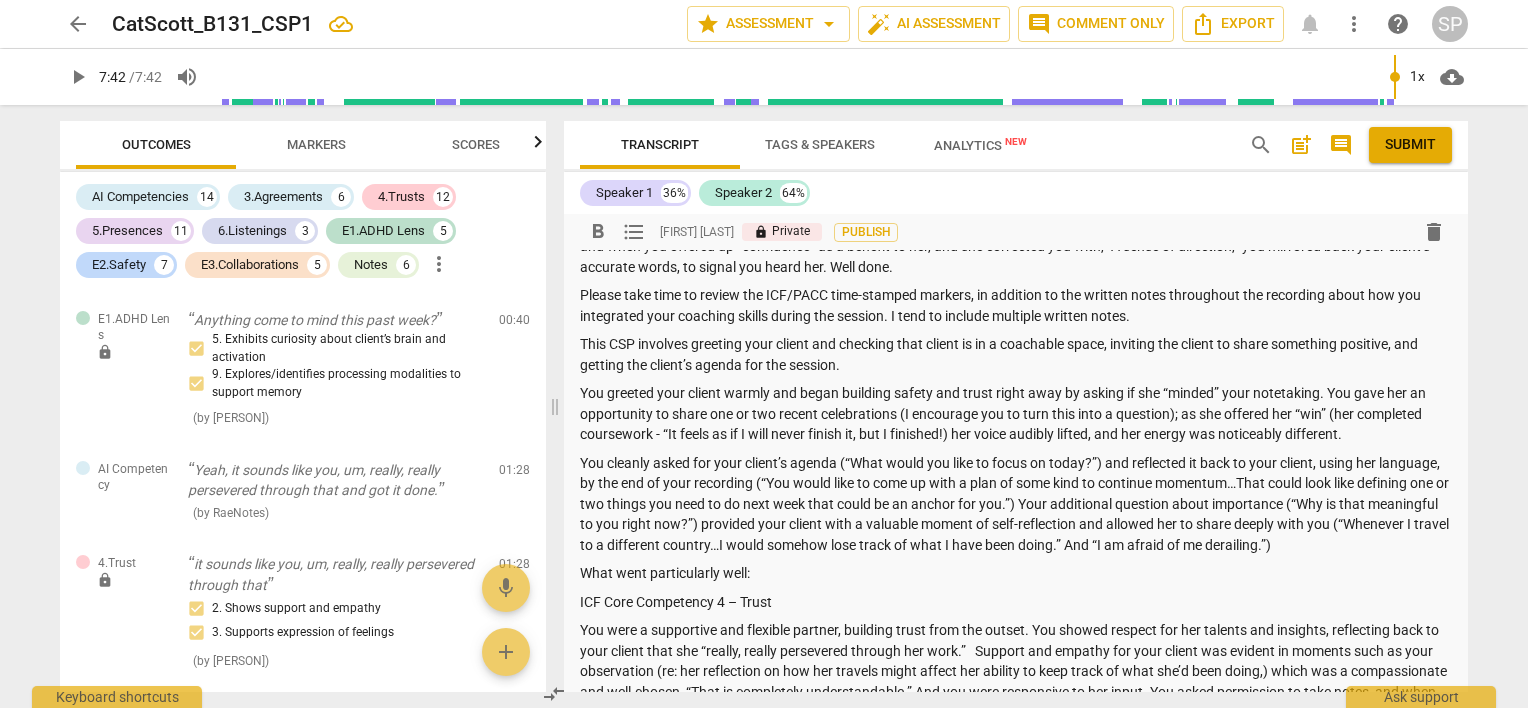 scroll, scrollTop: 200, scrollLeft: 0, axis: vertical 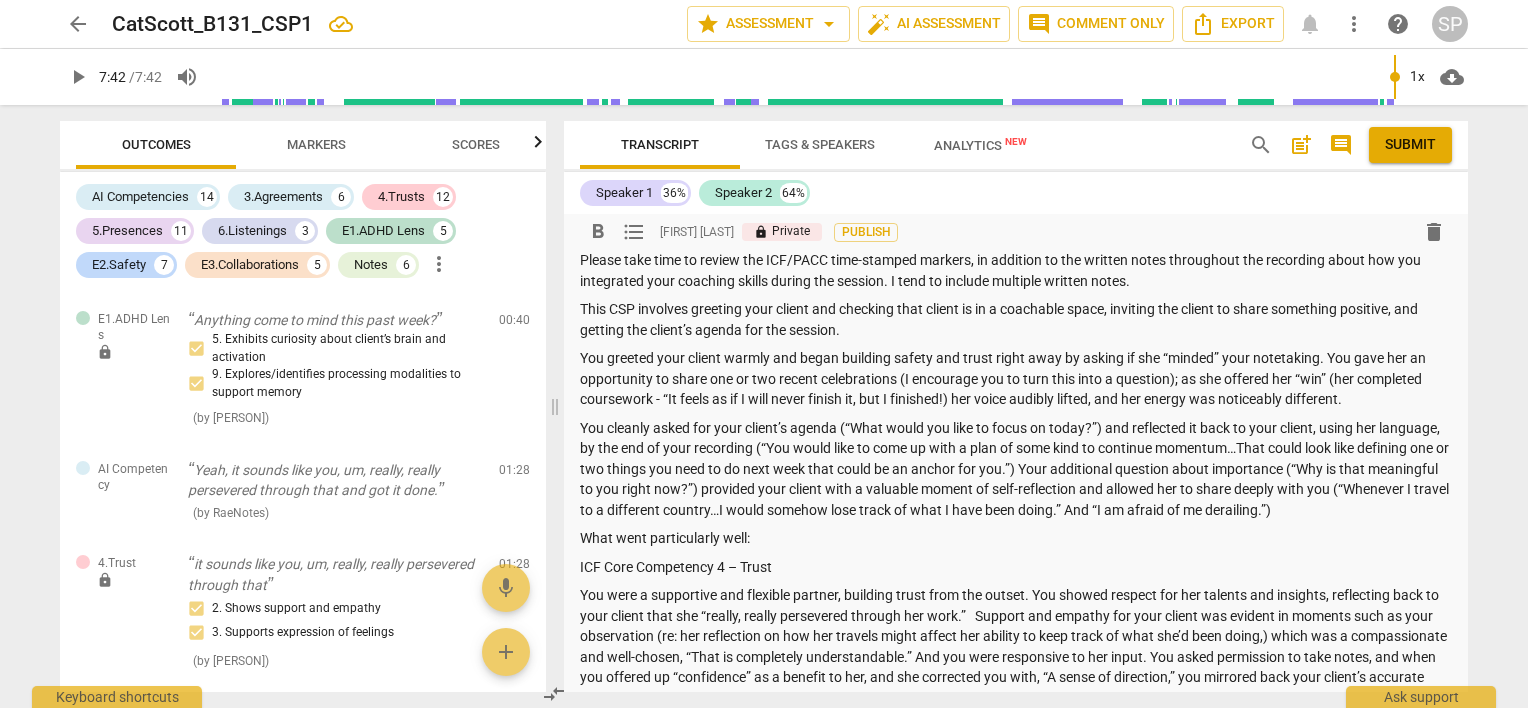 click on "You were a supportive and flexible partner, building trust from the outset. You showed respect for her talents and insights, reflecting back to your client that she “really, really persevered through her work.”   Support and empathy for your client was evident in moments such as your observation (re: her reflection on how her travels might affect her ability to keep track of what she’d been doing,) which was a compassionate and well-chosen, “That is completely understandable.” And you were responsive to her input. You asked permission to take notes, and when you offered up “confidence” as a benefit to her, and she corrected you with, “A sense of direction,” you mirrored back your client’s accurate words, to signal you heard her. Well done." at bounding box center [1016, 646] 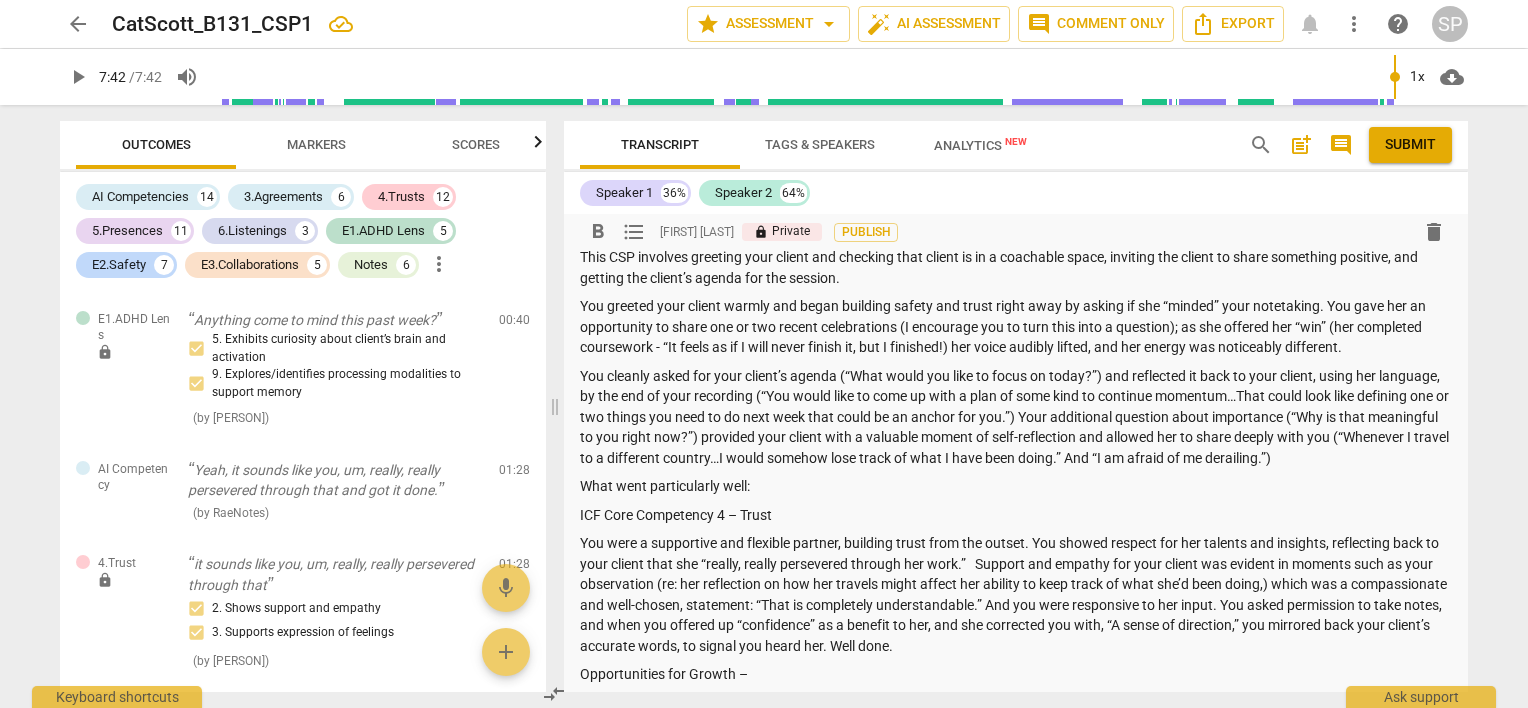 scroll, scrollTop: 300, scrollLeft: 0, axis: vertical 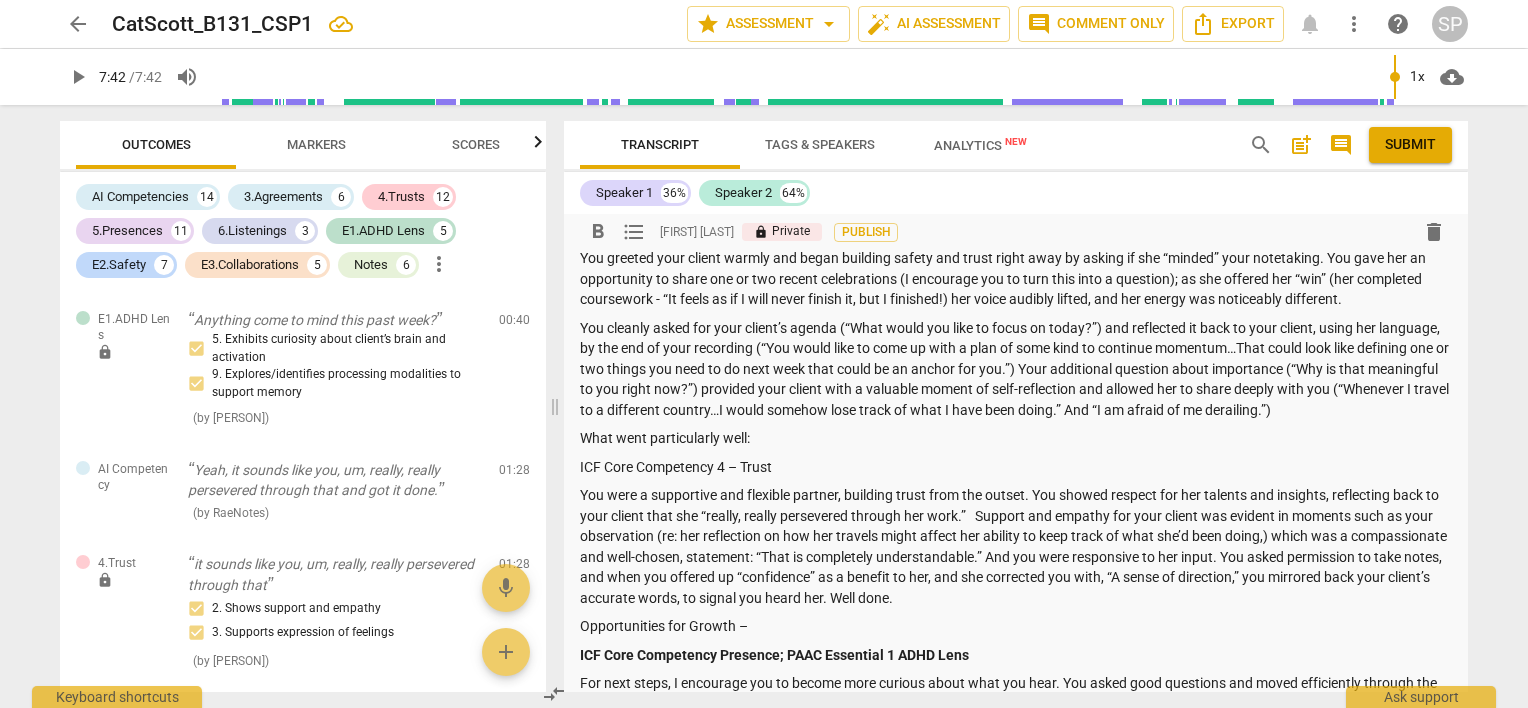 click on "You were a supportive and flexible partner, building trust from the outset. You showed respect for her talents and insights, reflecting back to your client that she “really, really persevered through her work.”   Support and empathy for your client was evident in moments such as your observation (re: her reflection on how her travels might affect her ability to keep track of what she’d been doing,) which was a compassionate and well-chosen, statement: “That is completely understandable.” And you were responsive to her input. You asked permission to take notes, and when you offered up “confidence” as a benefit to her, and she corrected you with, “A sense of direction,” you mirrored back your client’s accurate words, to signal you heard her. Well done." at bounding box center [1016, 546] 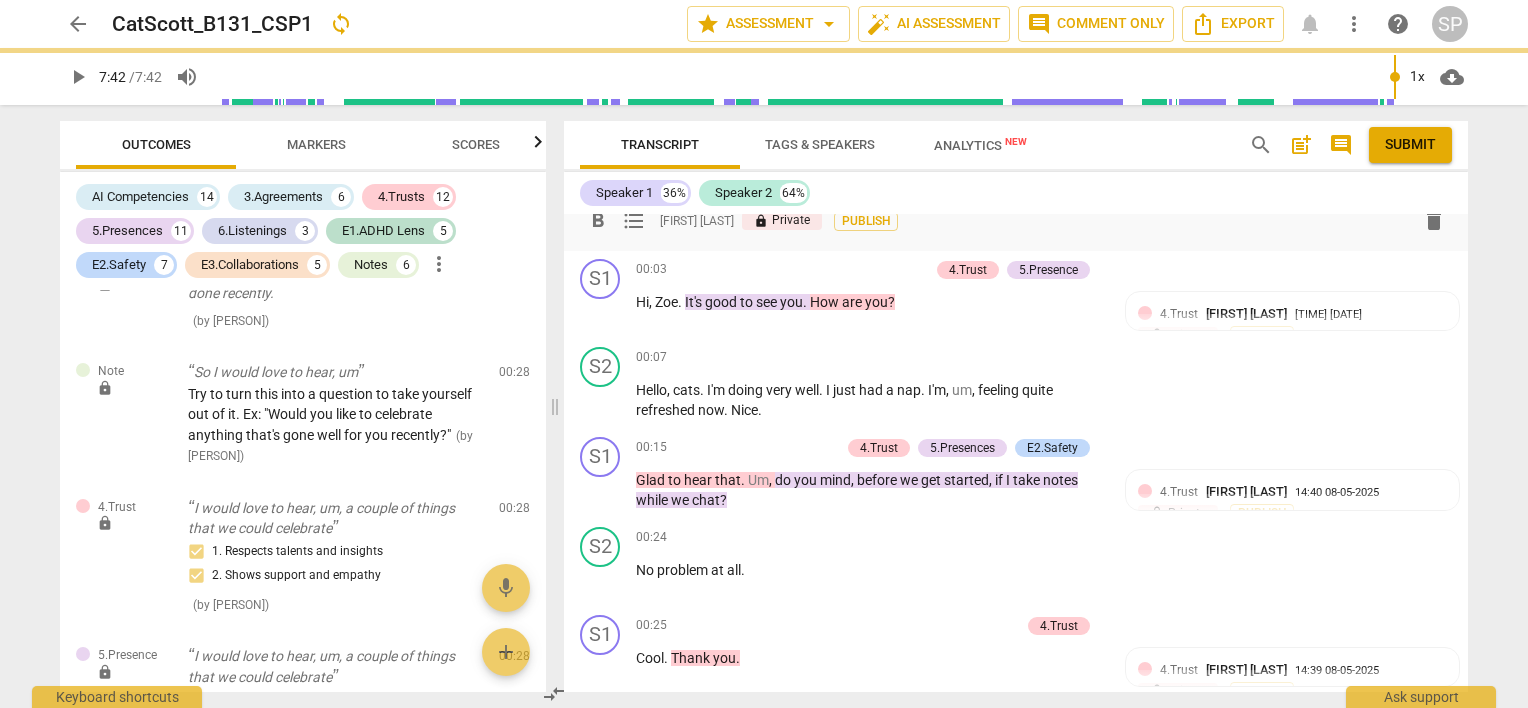 scroll, scrollTop: 889, scrollLeft: 0, axis: vertical 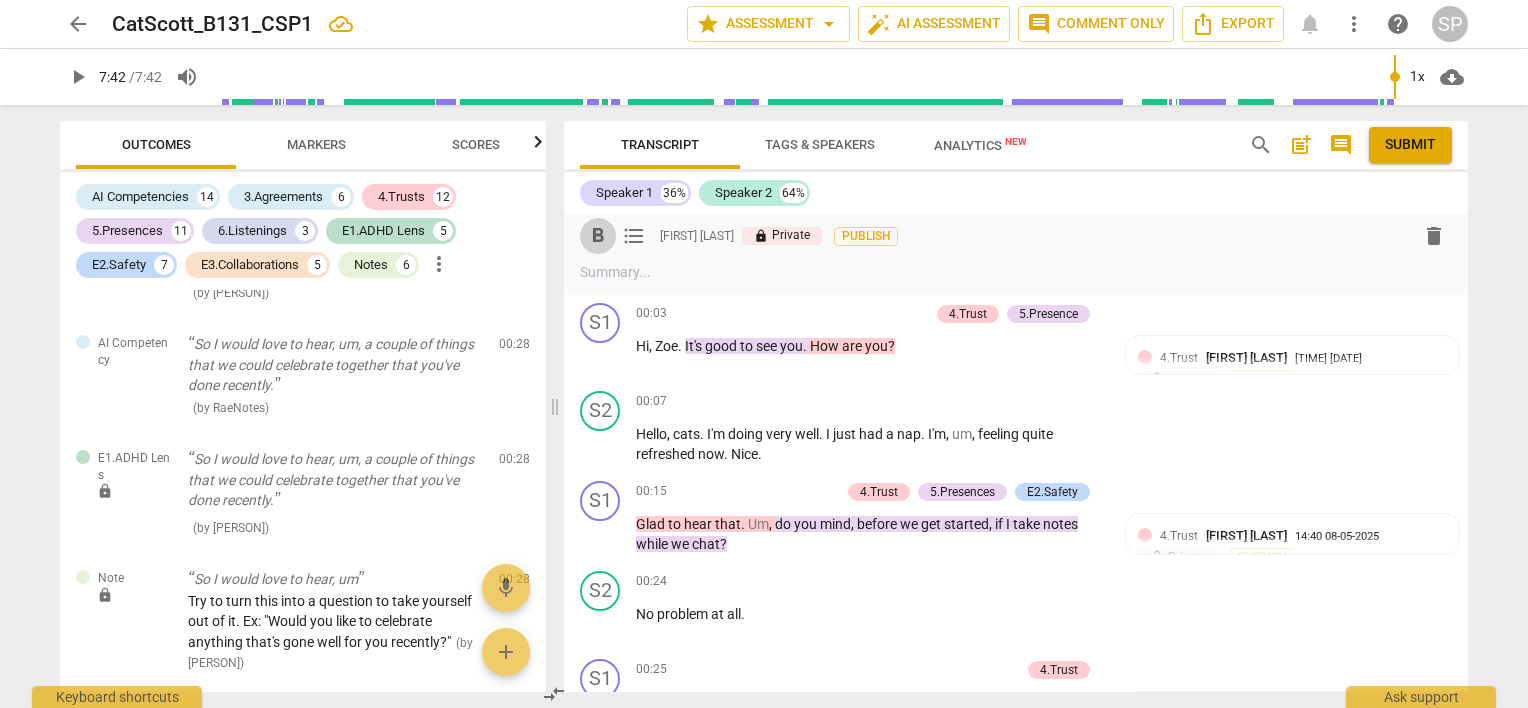 click on "format_bold" at bounding box center (598, 236) 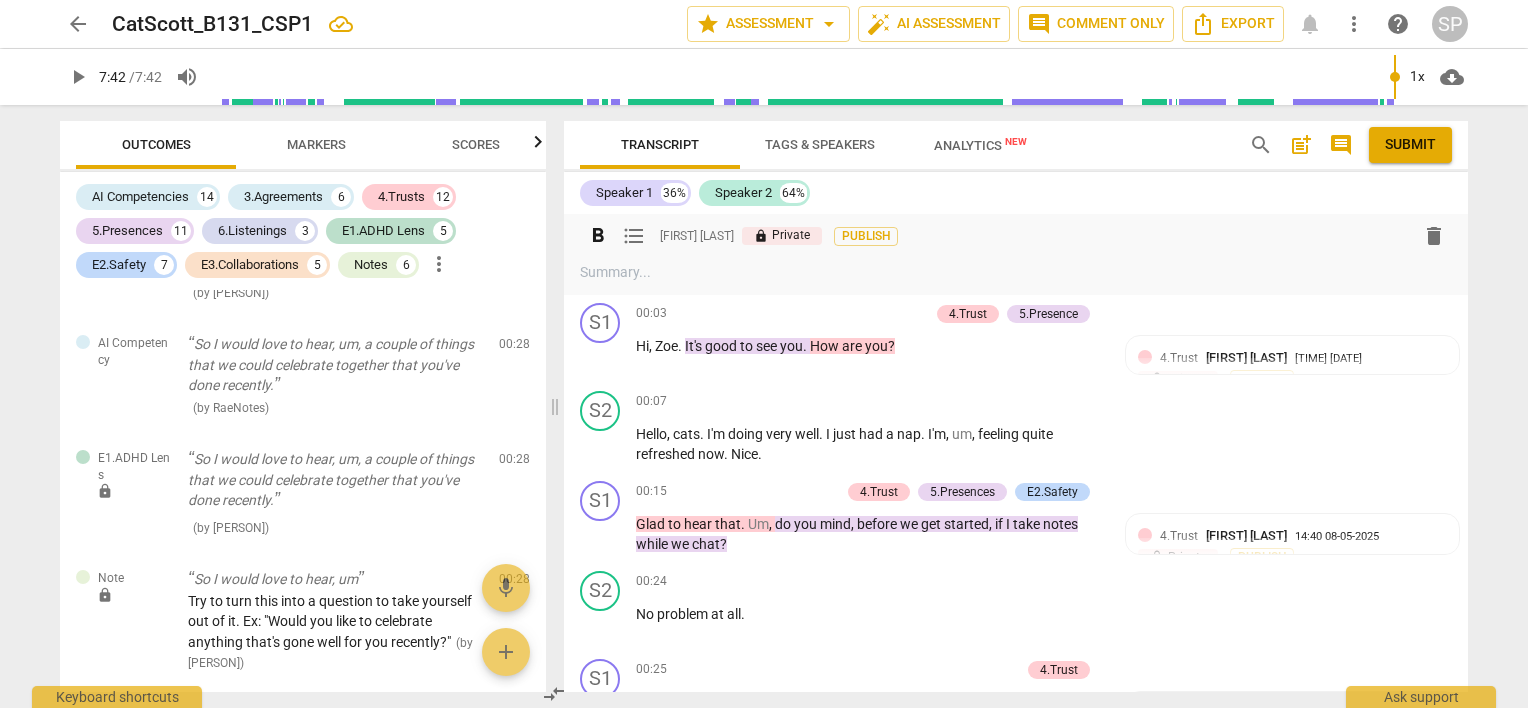 click on "post_add" at bounding box center [1301, 145] 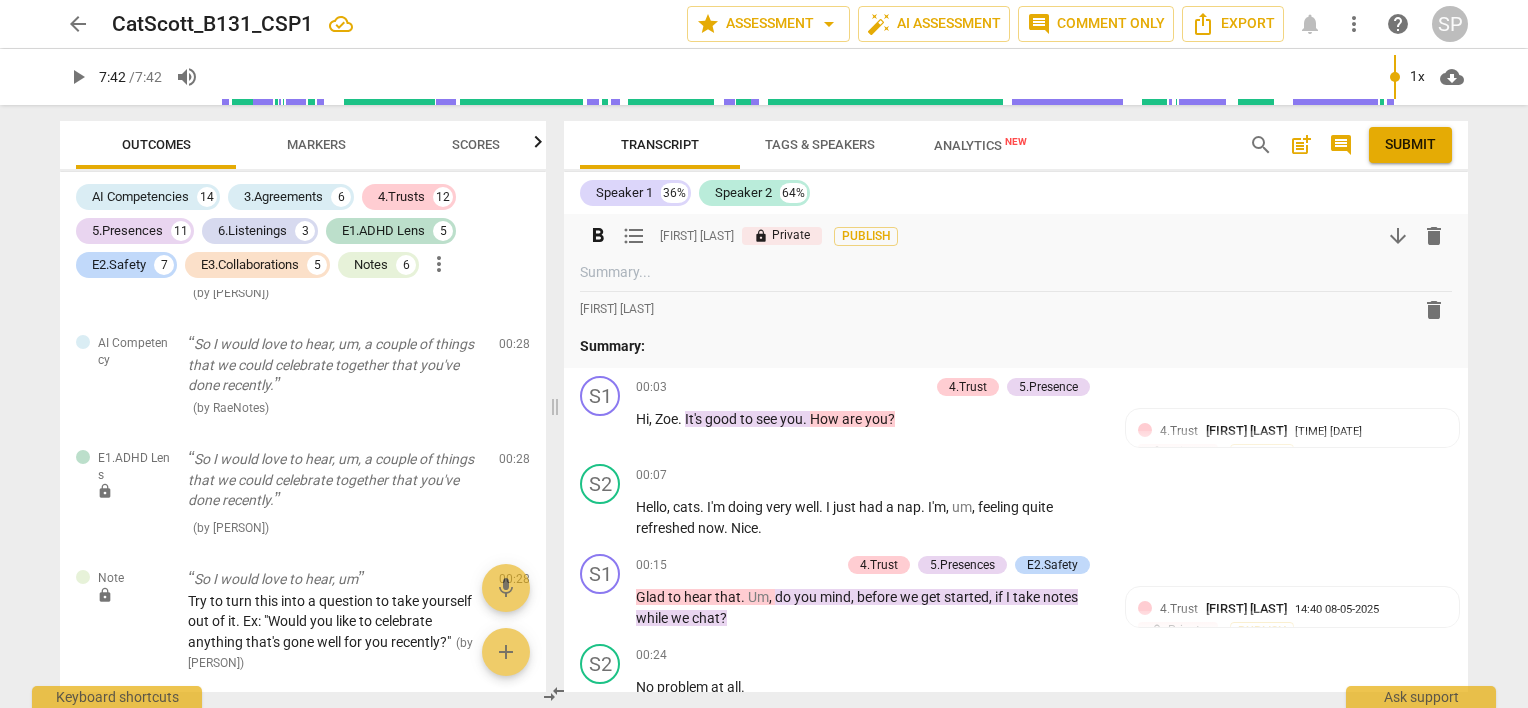 click on "format_bold format_list_bulleted [PERSON] lock Private Publish arrow_downward delete" at bounding box center (1016, 236) 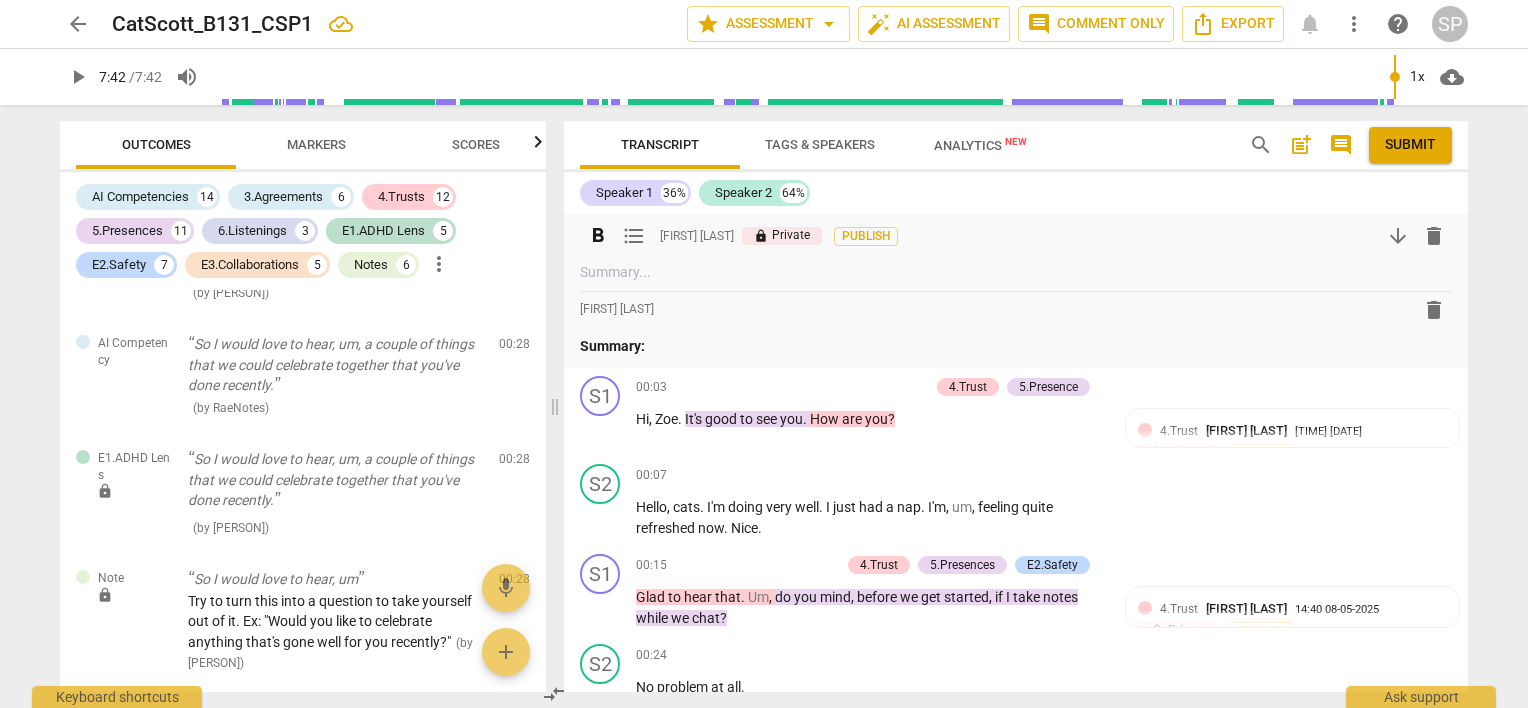 click on "delete" at bounding box center (1434, 236) 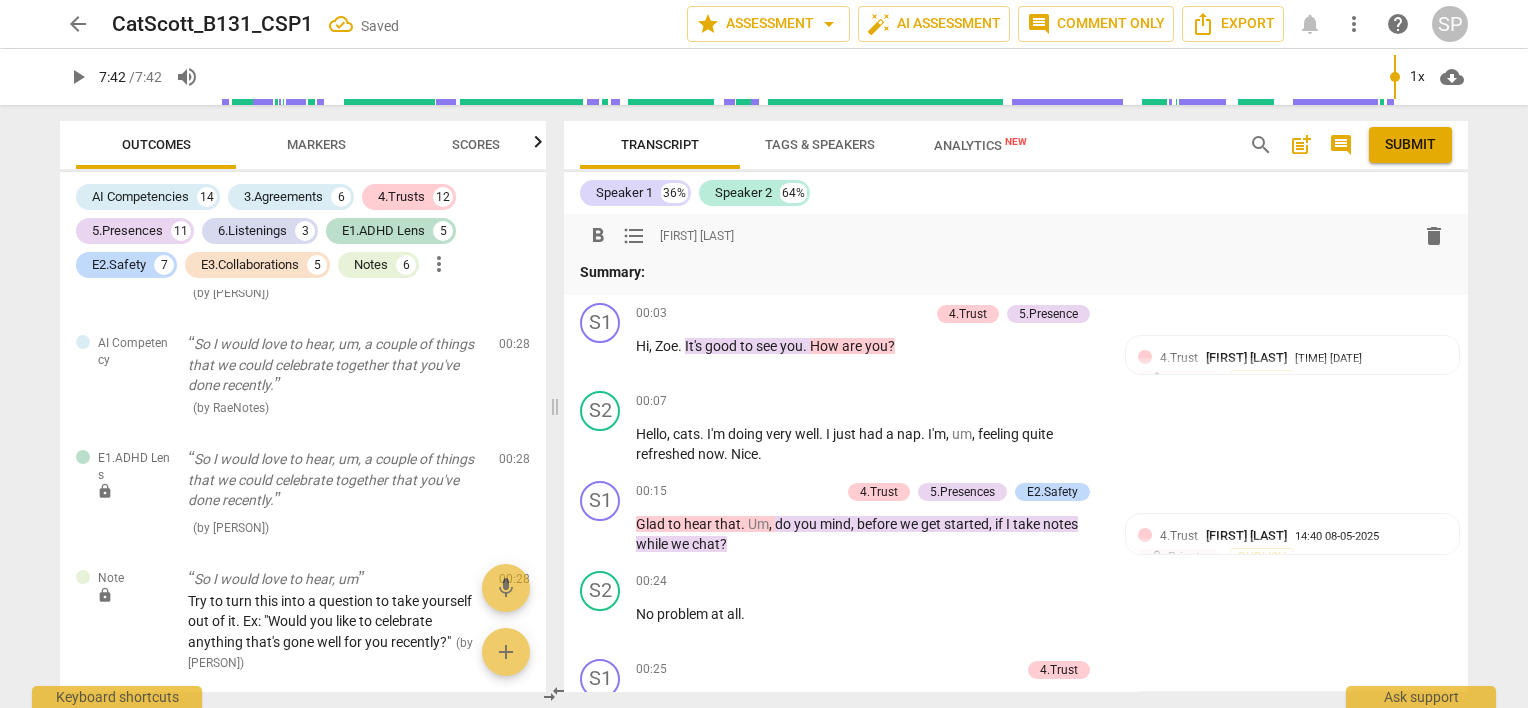 click on "format_bold format_list_bulleted [FIRST] [LAST] delete" at bounding box center [1016, 236] 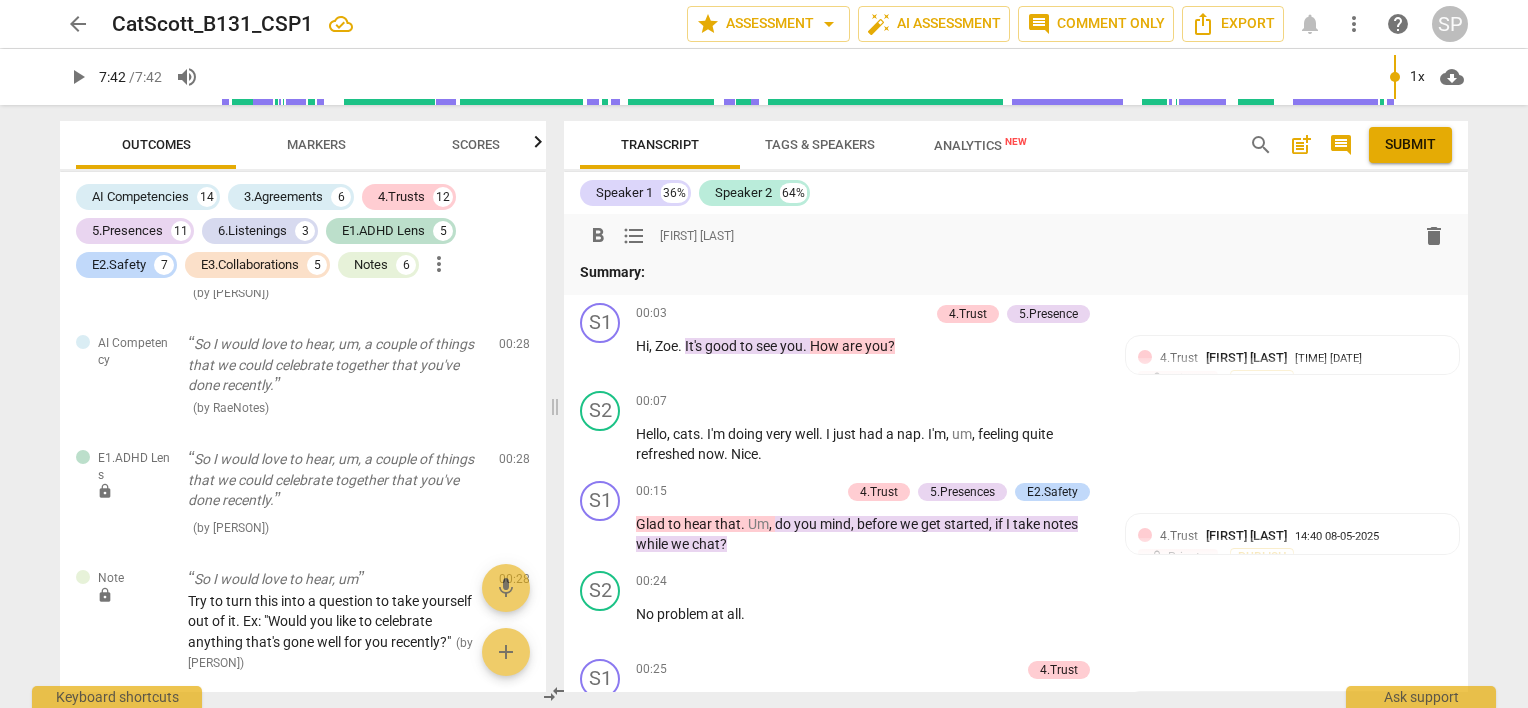 click on "format_bold format_list_bulleted [NAME] [NAME] delete Summary:" at bounding box center [1016, 250] 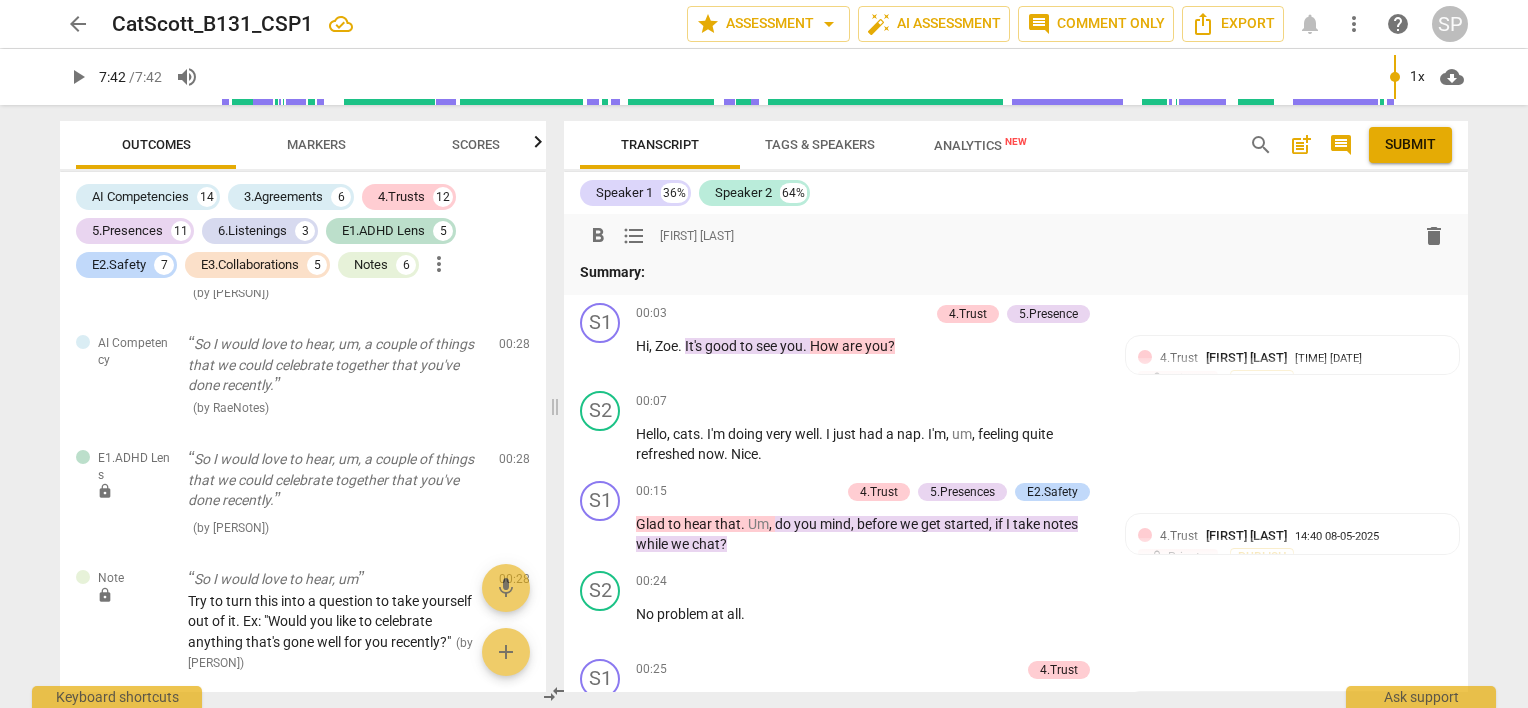 click on "Summary:" at bounding box center [1016, 272] 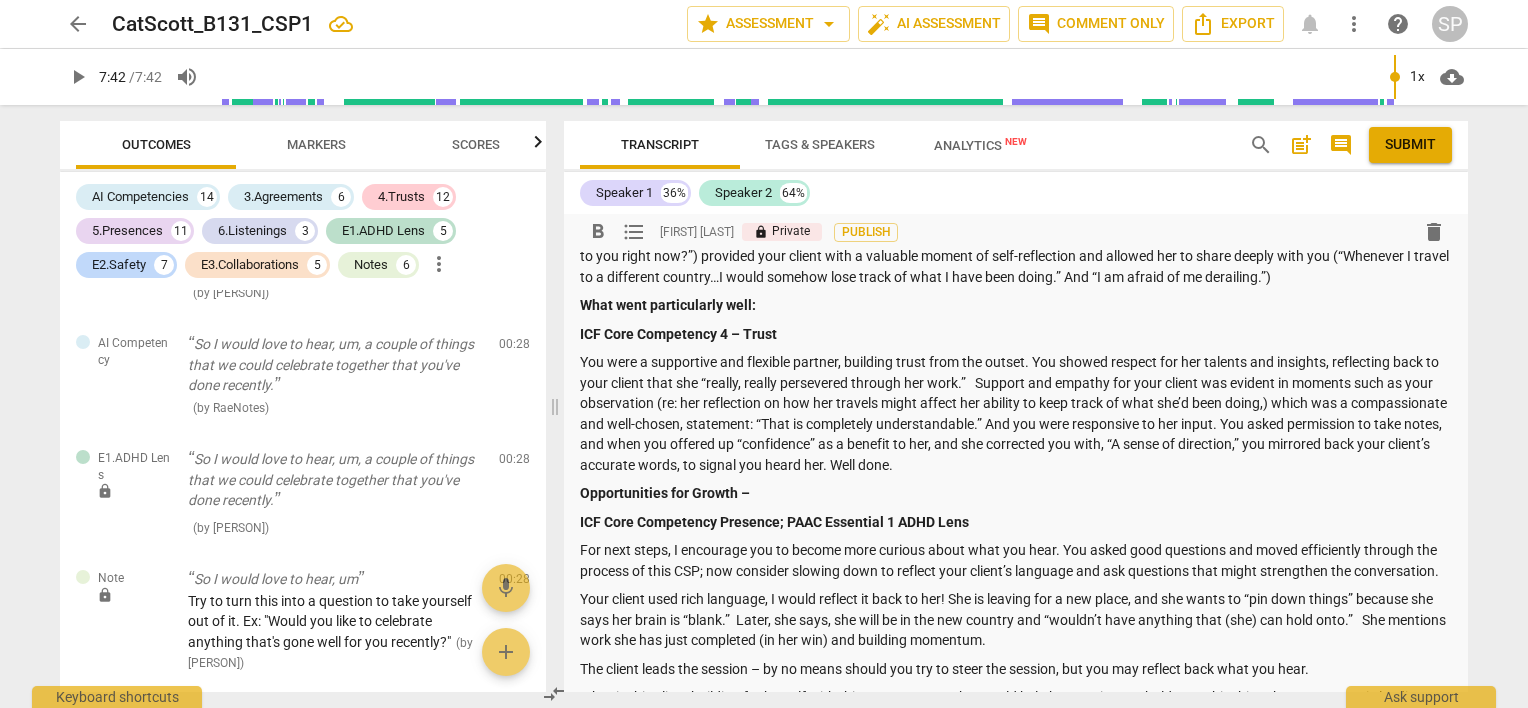 scroll, scrollTop: 500, scrollLeft: 0, axis: vertical 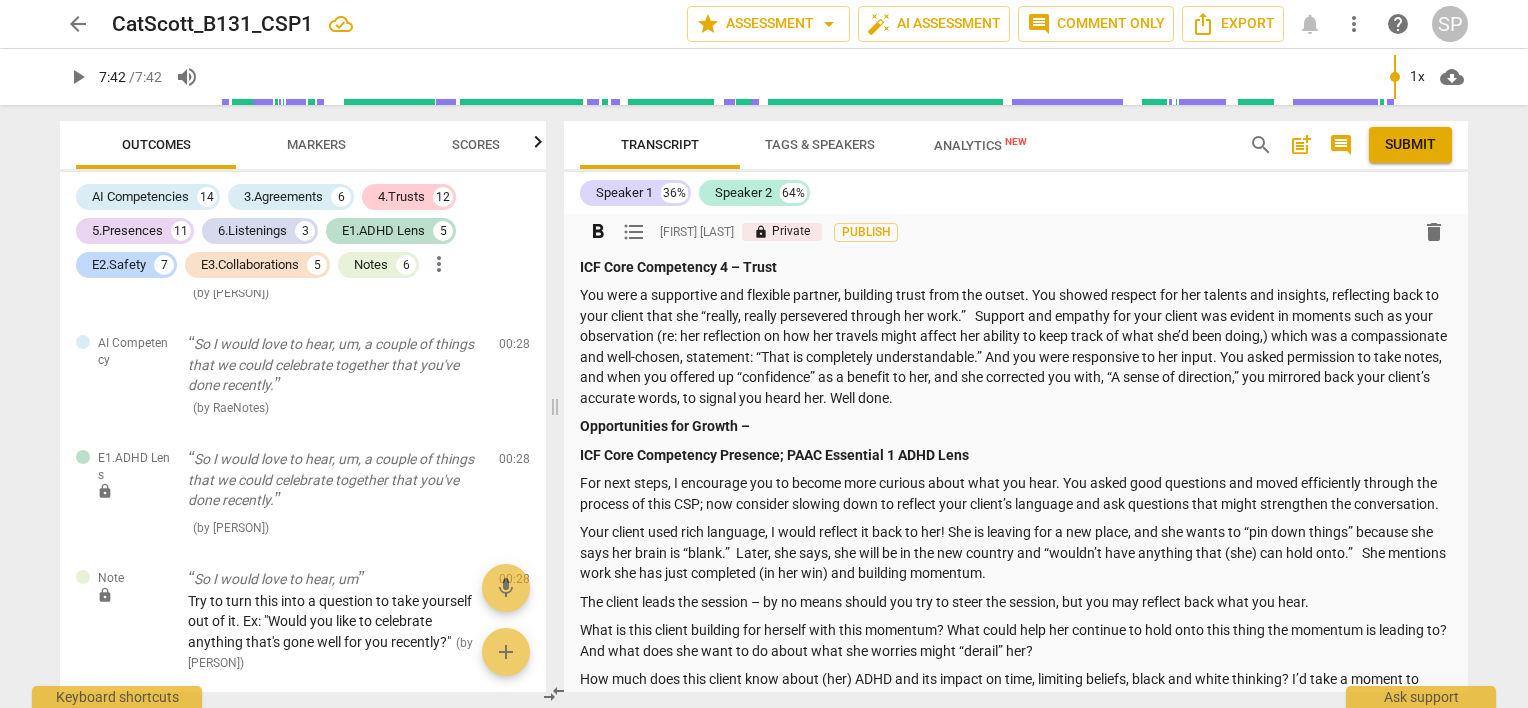 click on "Opportunities for Growth –" at bounding box center (1016, 426) 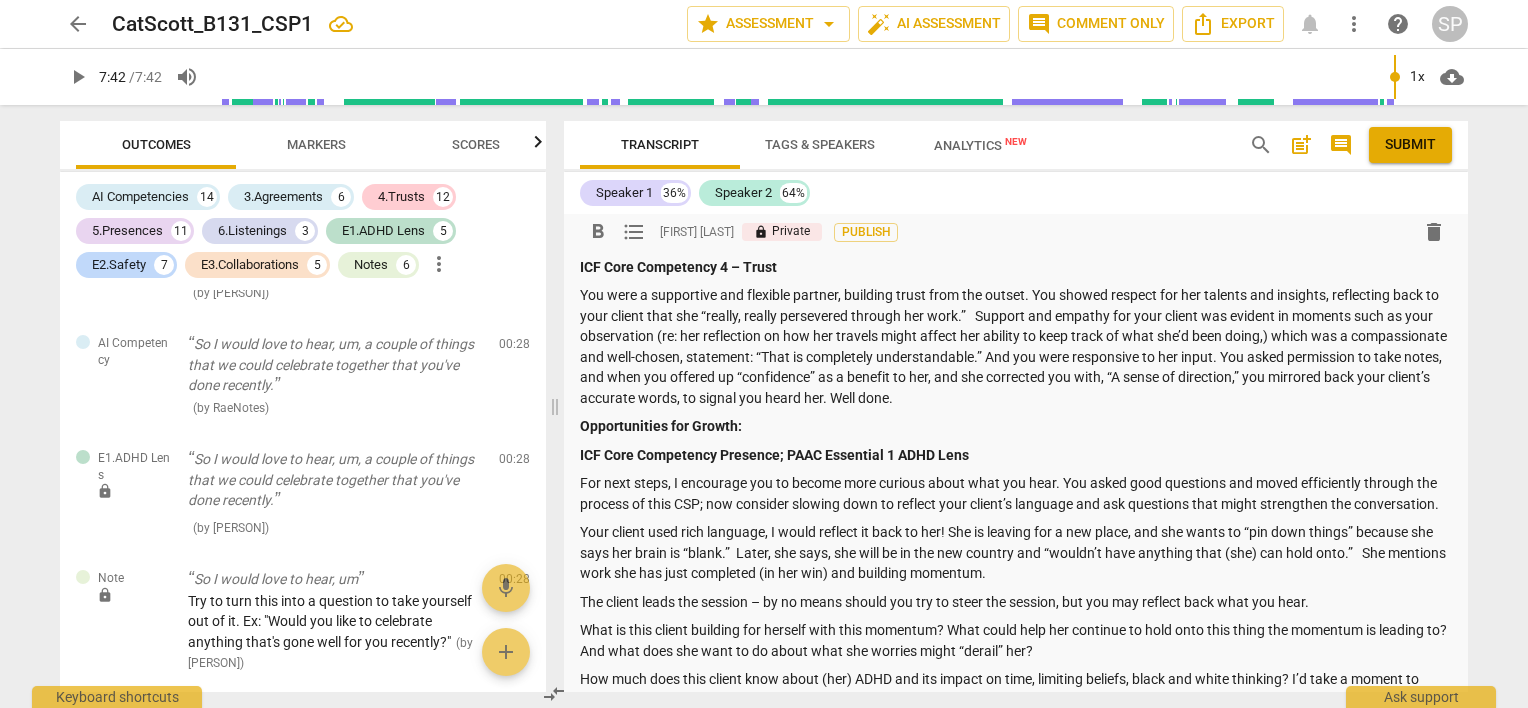 click on "For next steps, I encourage you to become more curious about what you hear. You asked good questions and moved efficiently through the process of this CSP; now consider slowing down to reflect your client’s language and ask questions that might strengthen the conversation." at bounding box center [1016, 493] 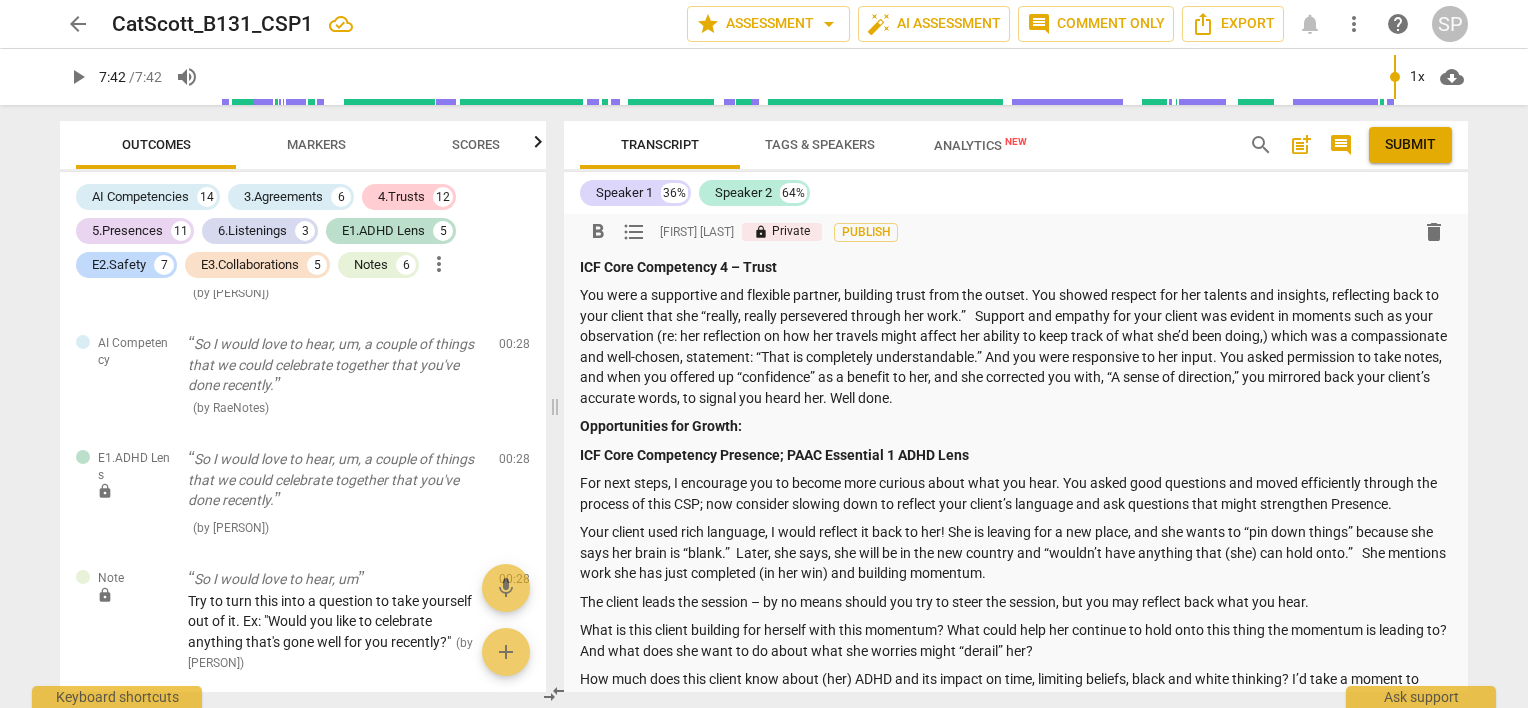 click on "The client leads the session – by no means should you try to steer the session, but you may reflect back what you hear." at bounding box center (1016, 602) 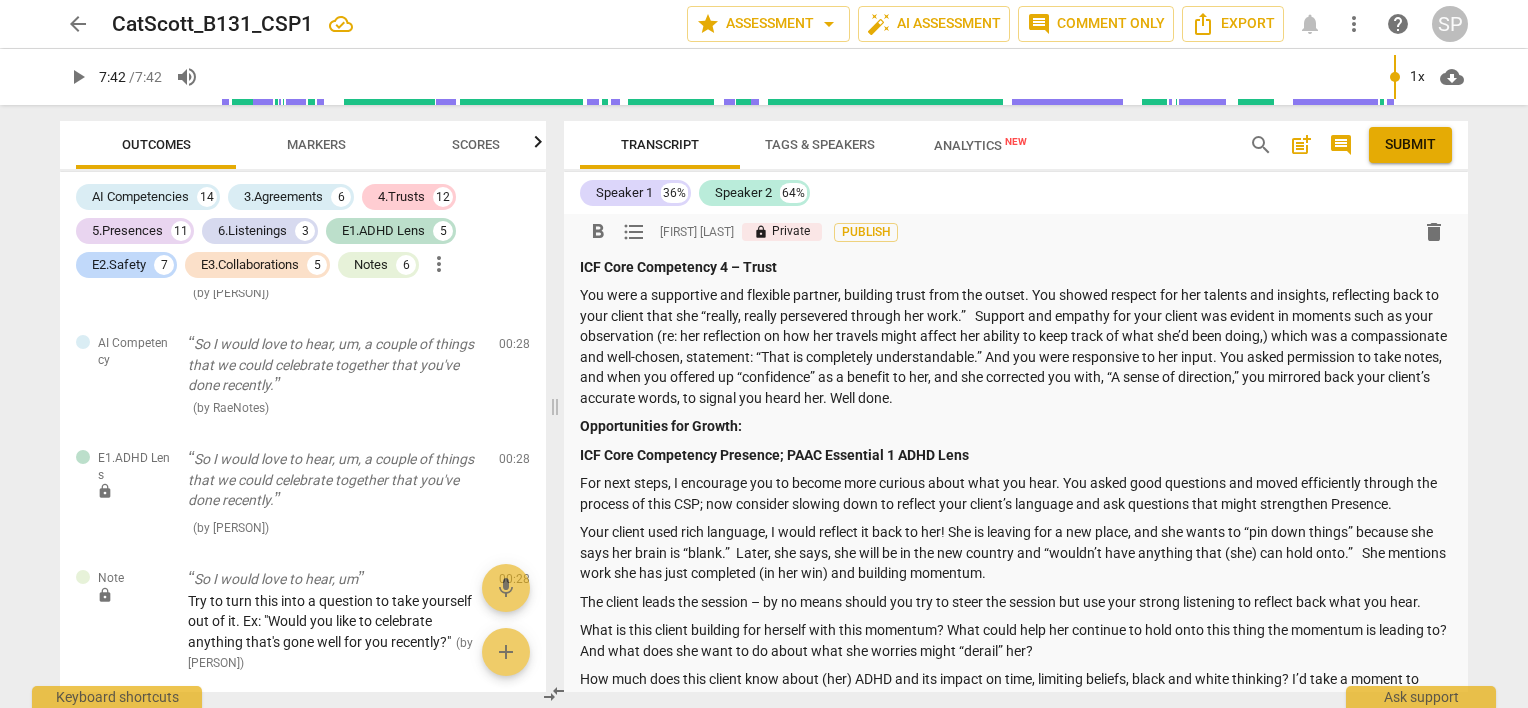 click on "The client leads the session – by no means should you try to steer the session but use your strong listening to reflect back what you hear." at bounding box center [1016, 602] 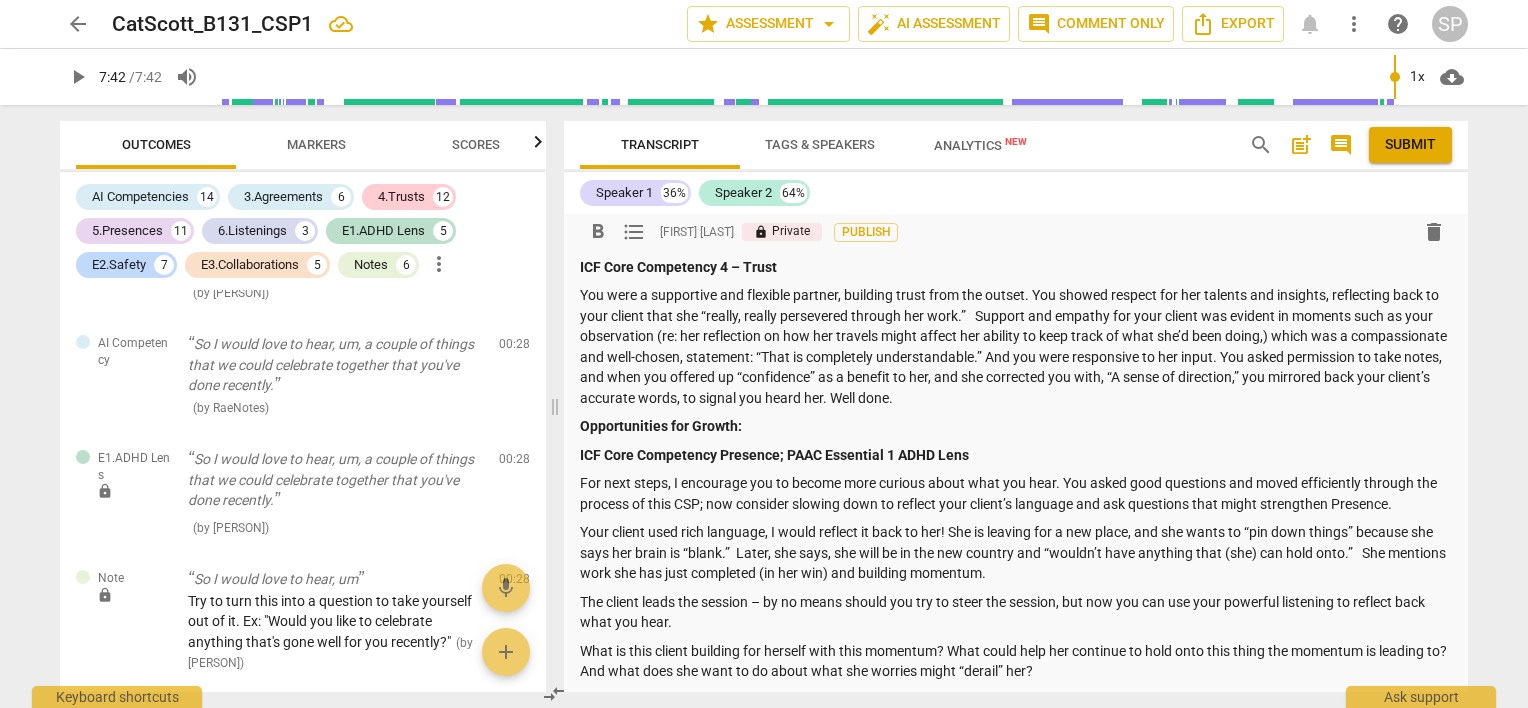 click on "What is this client building for herself with this momentum? What could help her continue to hold onto this thing the momentum is leading to? And what does she want to do about what she worries might “derail” her?" at bounding box center (1016, 661) 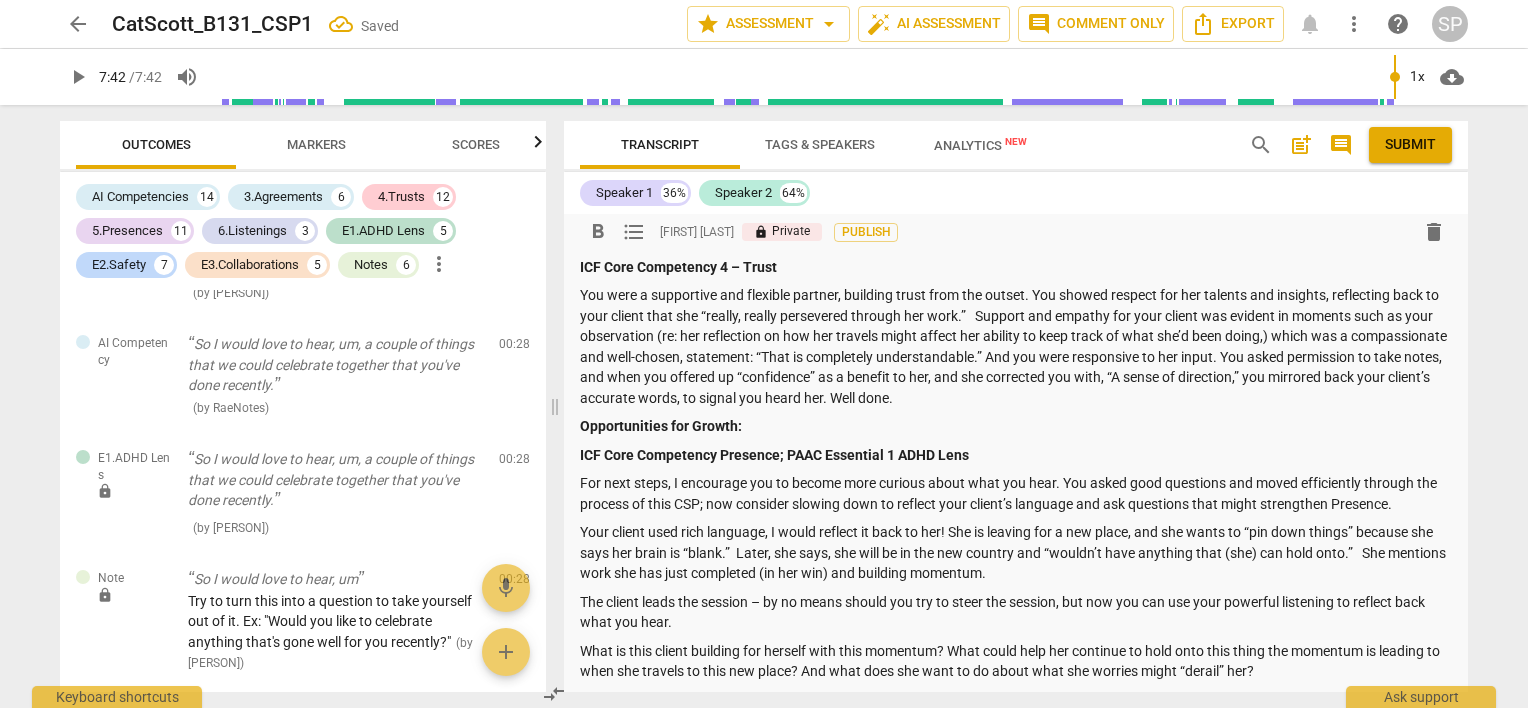 click on "What is this client building for herself with this momentum? What could help her continue to hold onto this thing the momentum is leading to when she travels to this new place? And what does she want to do about what she worries might “derail” her?" at bounding box center [1016, 661] 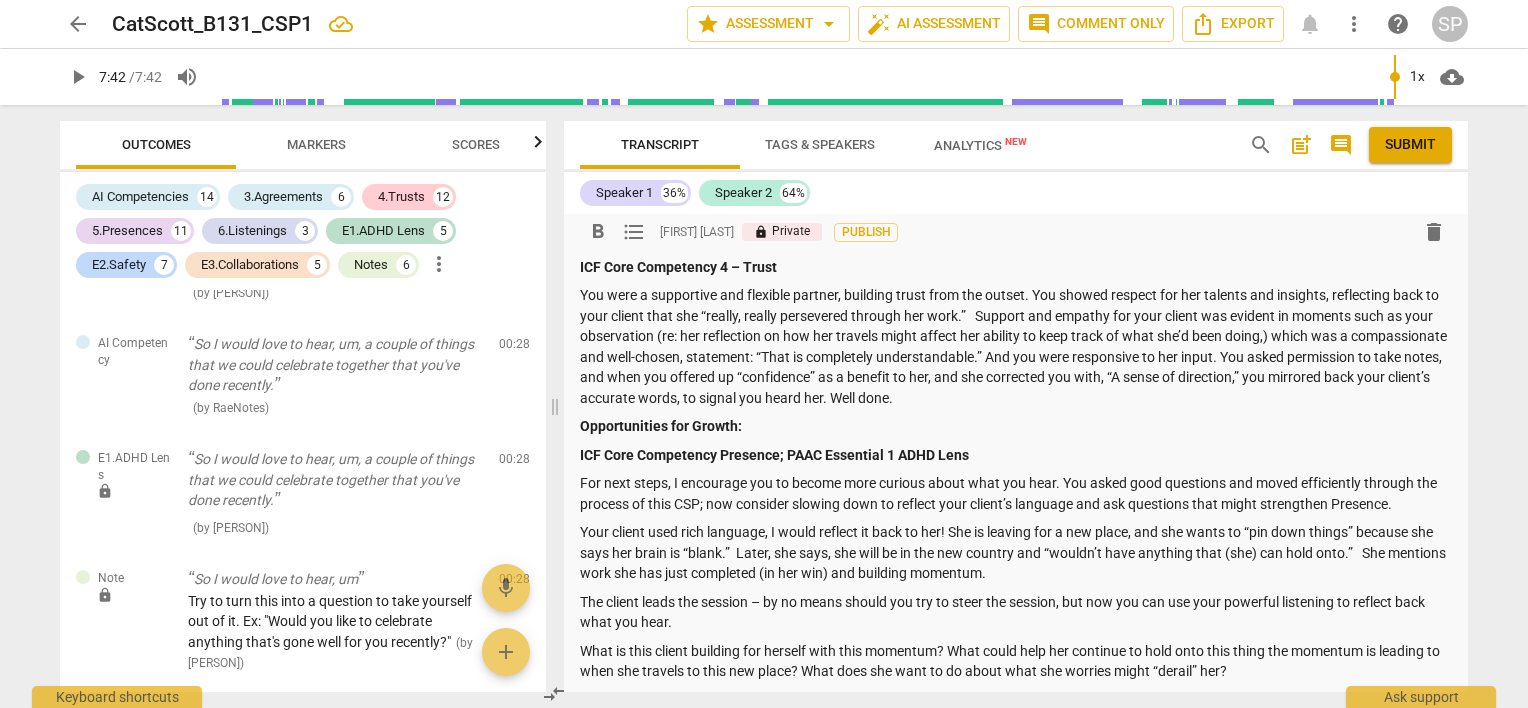 click on "What is this client building for herself with this momentum? What could help her continue to hold onto this thing the momentum is leading to when she travels to this new place? What does she want to do about what she worries might “derail” her?" at bounding box center [1016, 661] 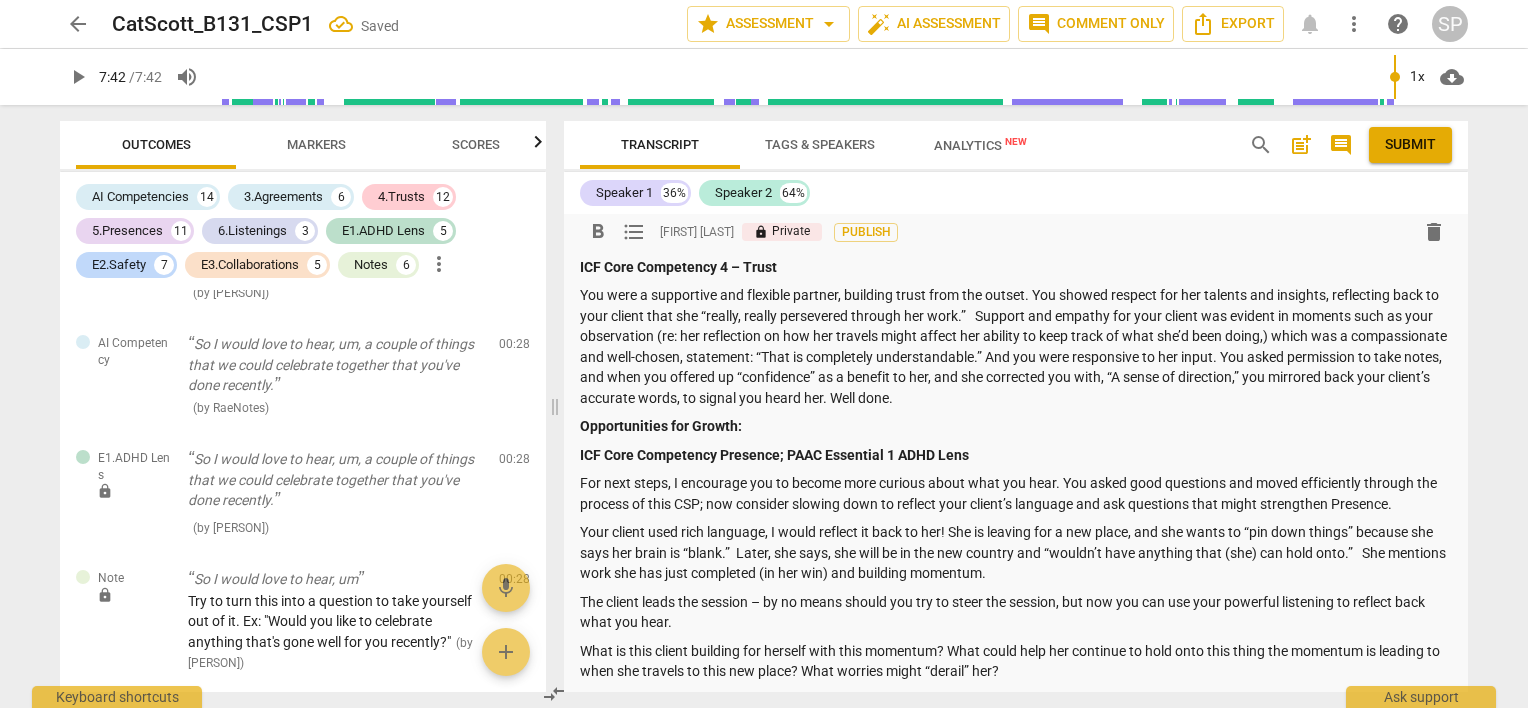 click on "What is this client building for herself with this momentum? What could help her continue to hold onto this thing the momentum is leading to when she travels to this new place? What worries might “derail” her?" at bounding box center [1016, 661] 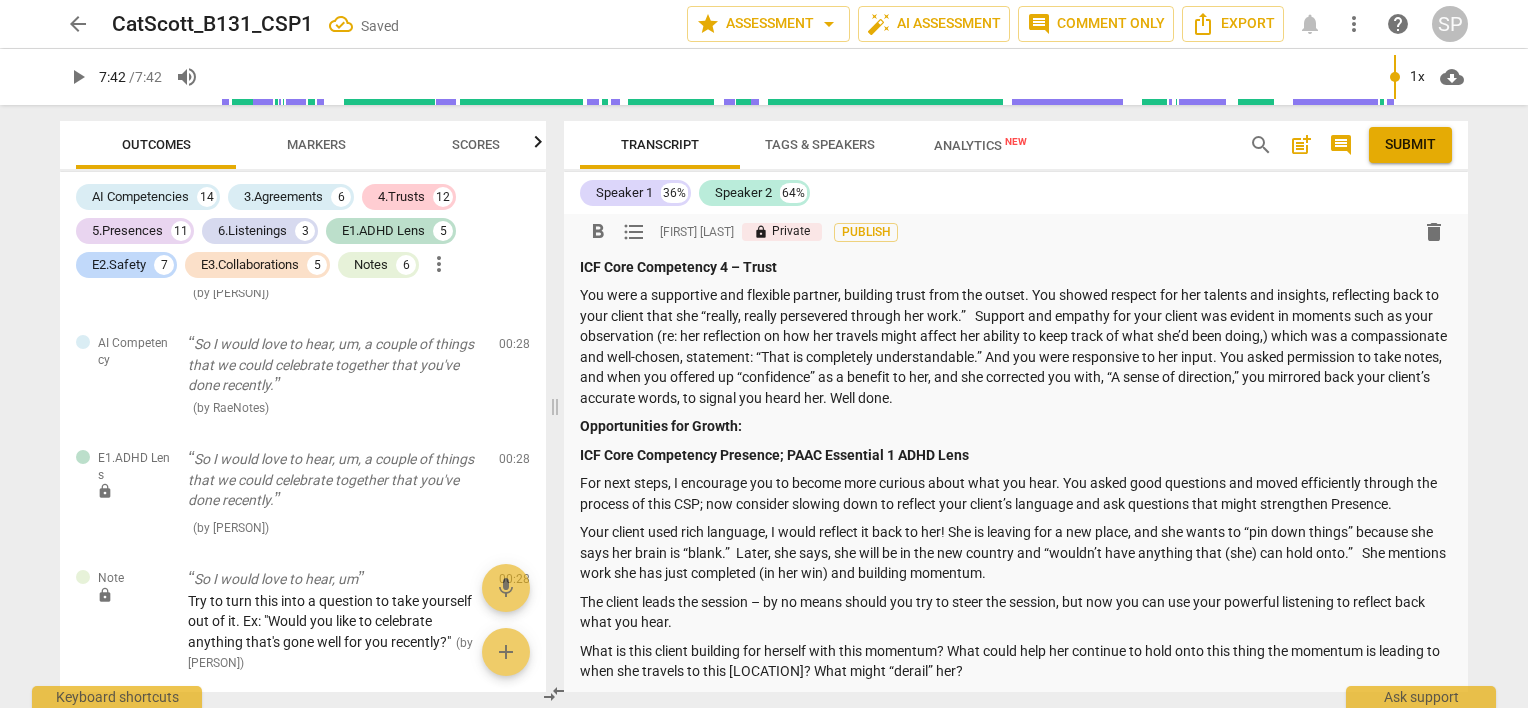 click on "What is this client building for herself with this momentum? What could help her continue to hold onto this thing the momentum is leading to when she travels to this [LOCATION]? What might “derail” her?" at bounding box center [1016, 661] 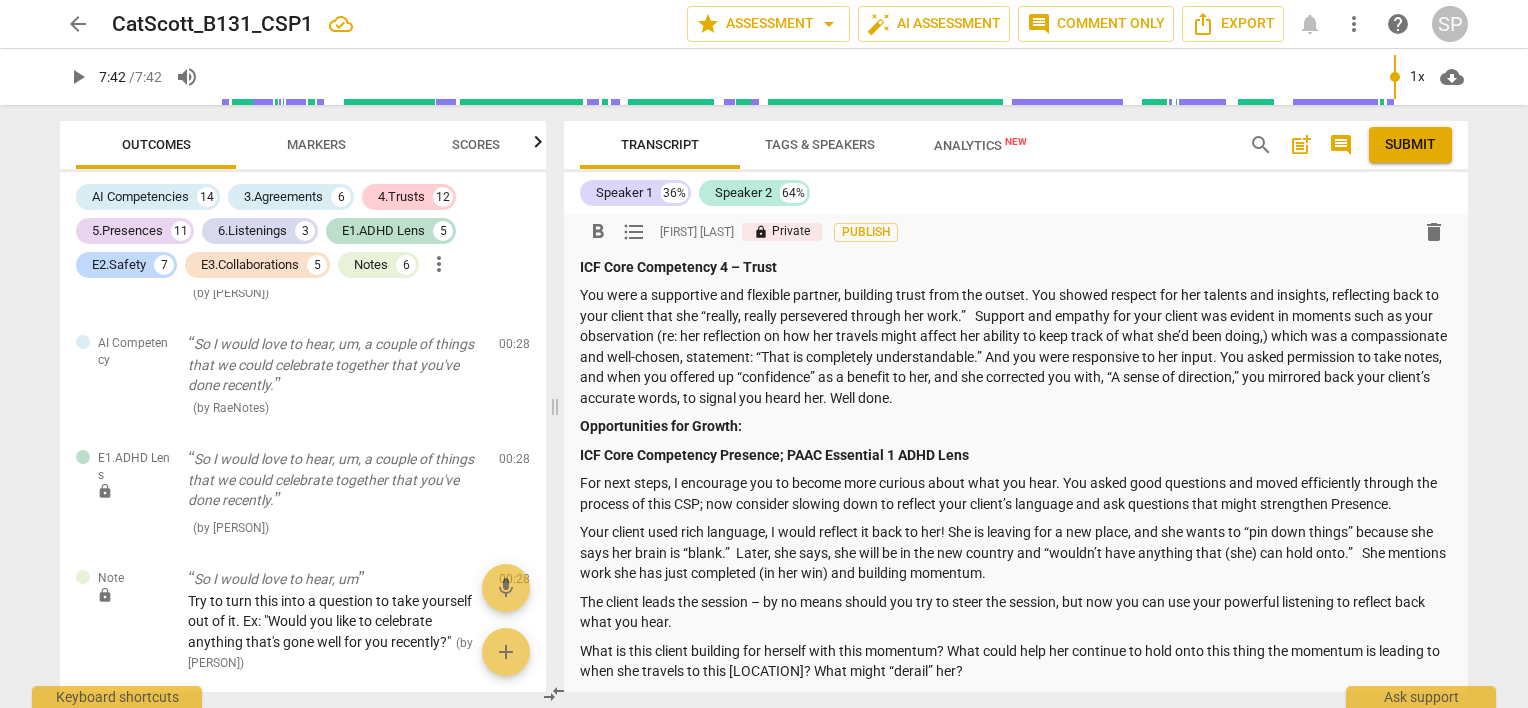 click on "How much does this client know about (her) ADHD and its impact on time, limiting beliefs, black and white thinking? I’d take a moment to explore compassionately her self-awareness around what she needs to remember things to make sure she is setting herself up fairly (“blank brain” may not be the best landscape for any “mental plan.”)" at bounding box center (1016, 721) 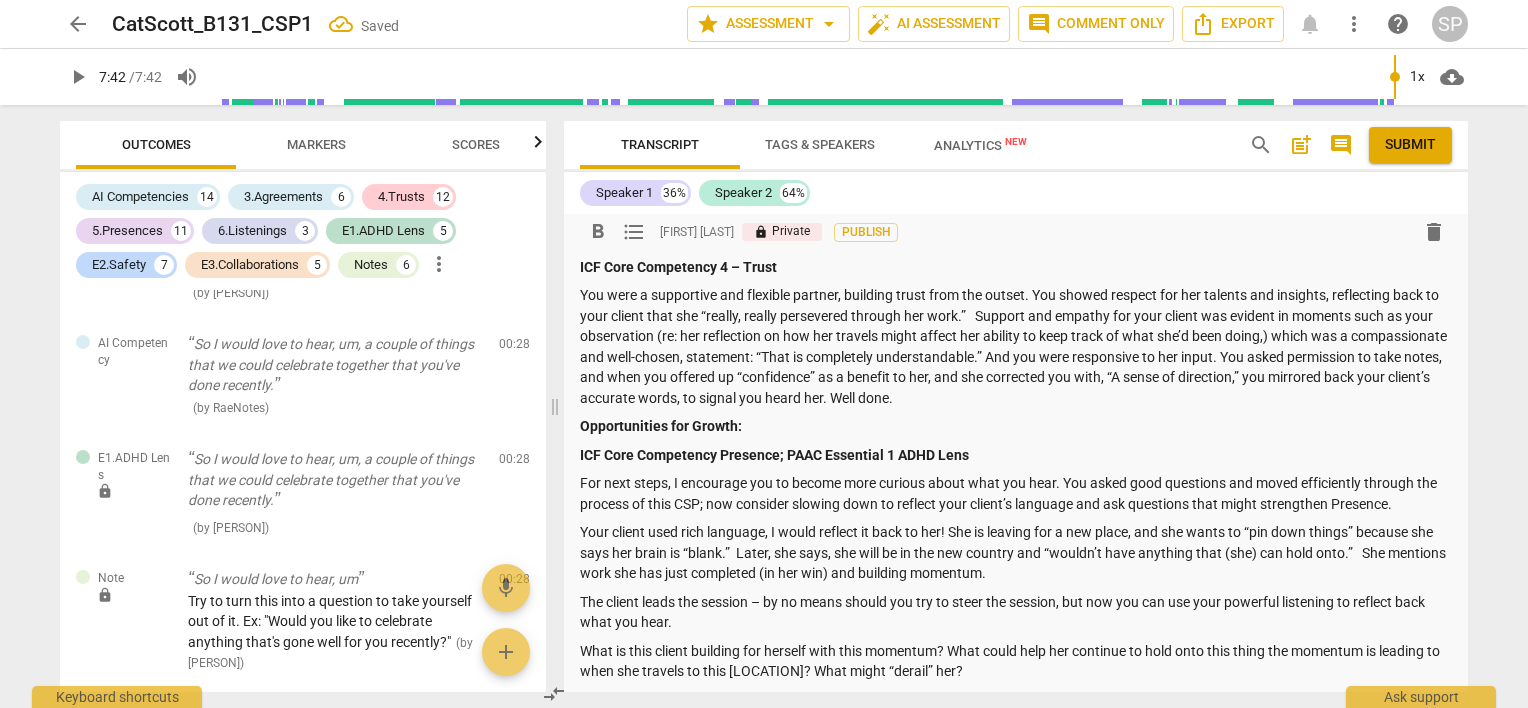 click on "How much does this client know about (her) ADHD and its impact on time, limiting beliefs, black and white thinking? I’d take a moment to compassionately her self-awareness around what she needs to remember about herself to make sure she is setting herself up fairly (an occasional “blank brain” may not be the best landscape for any “mental plan.”)" at bounding box center [1016, 721] 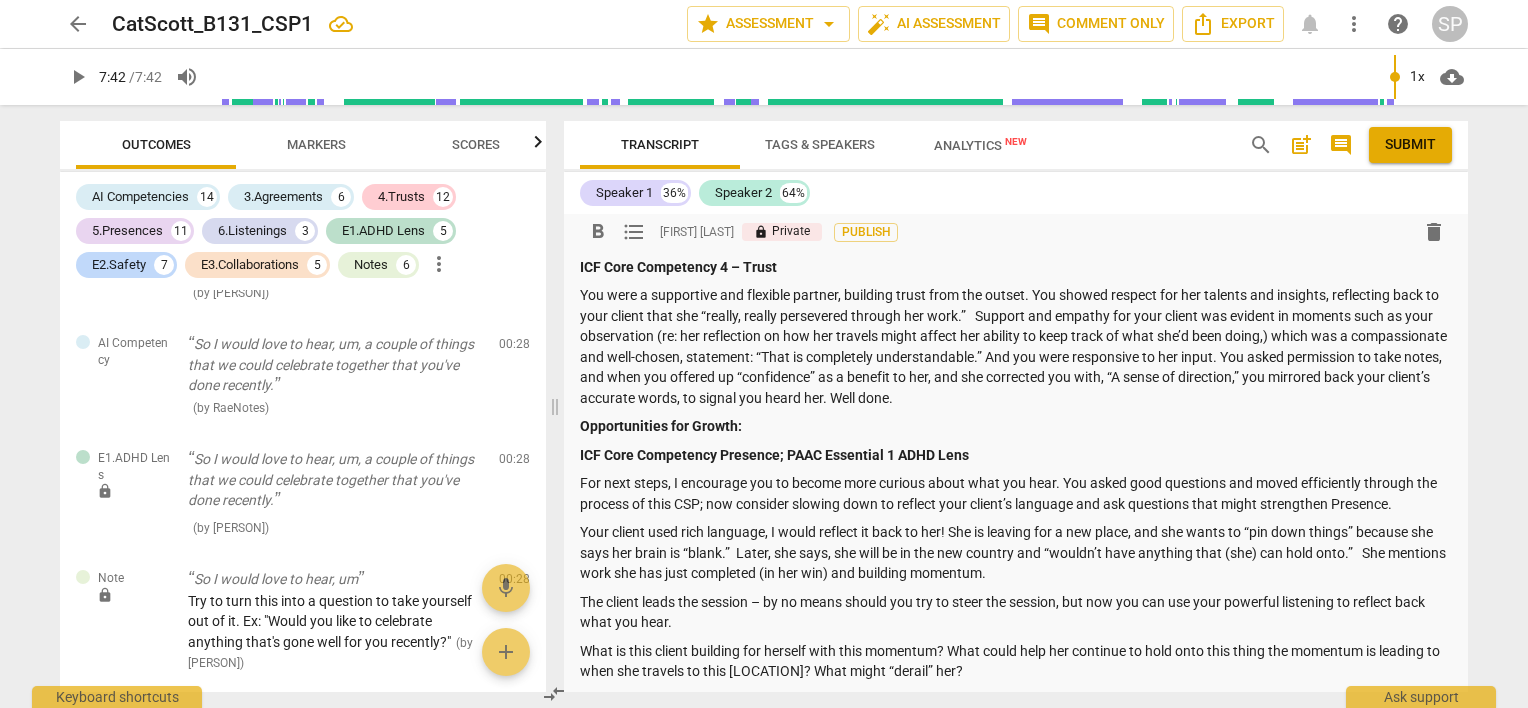 click on "How much does this client know about (her) ADHD and its impact on time, limiting beliefs, black and white thinking? I’d take a moment to compassionately explore her self-awareness around what she needs to remember about herself to make sure she is setting herself up fairly (an occasional “blank brain” may not be the best landscape for any “mental plan.”)" at bounding box center (1016, 721) 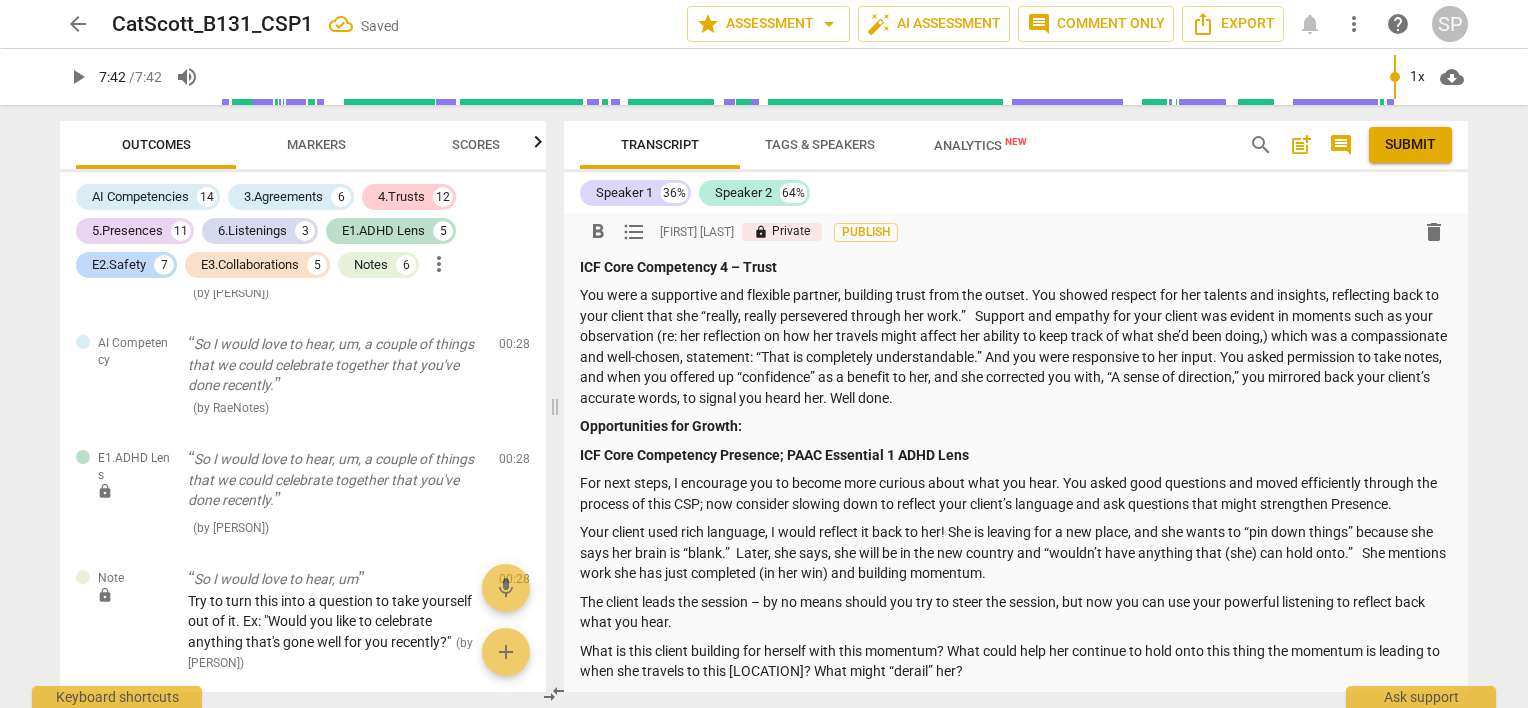 click on "How much does this client know about (her) ADHD and its impact on time, limiting beliefs, black and white thinking? I’d take a moment to compassionately explore her self-awareness around what she needs about herself to make sure she is setting herself up fairly (an occasional “blank brain” may not be the best landscape for any “mental plan.”)" at bounding box center (1016, 721) 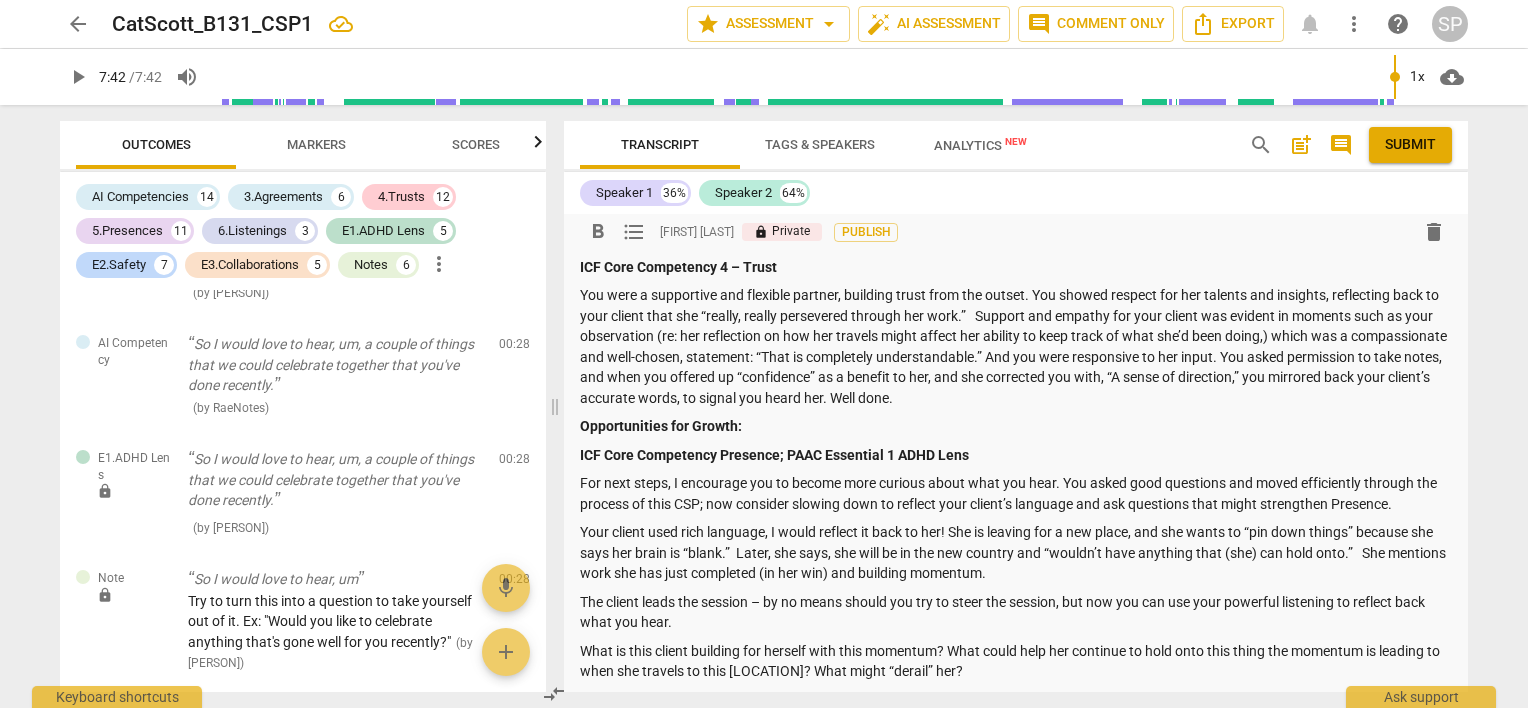 click on "How much does this client know about (her) ADHD and its impact on time, limiting beliefs, black and white thinking? I’d take a moment to compassionately explore her self-awareness around what (who) she needs to make sure she is setting herself up fairly (an occasional “blank brain” may not be the best landscape for any “mental plan.”)" at bounding box center [1016, 721] 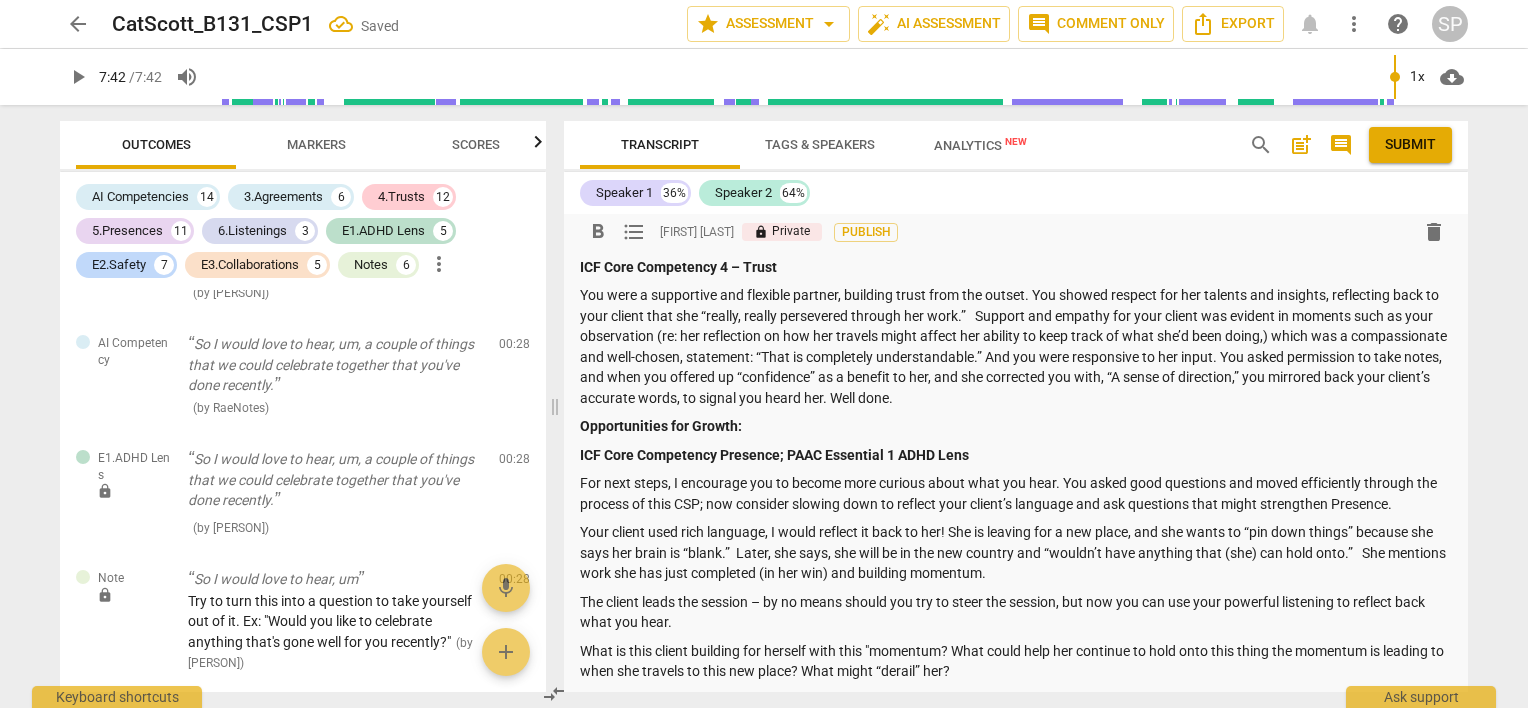 click on "What is this client building for herself with this "momentum? What could help her continue to hold onto this thing the momentum is leading to when she travels to this new place? What might “derail” her?" at bounding box center (1016, 661) 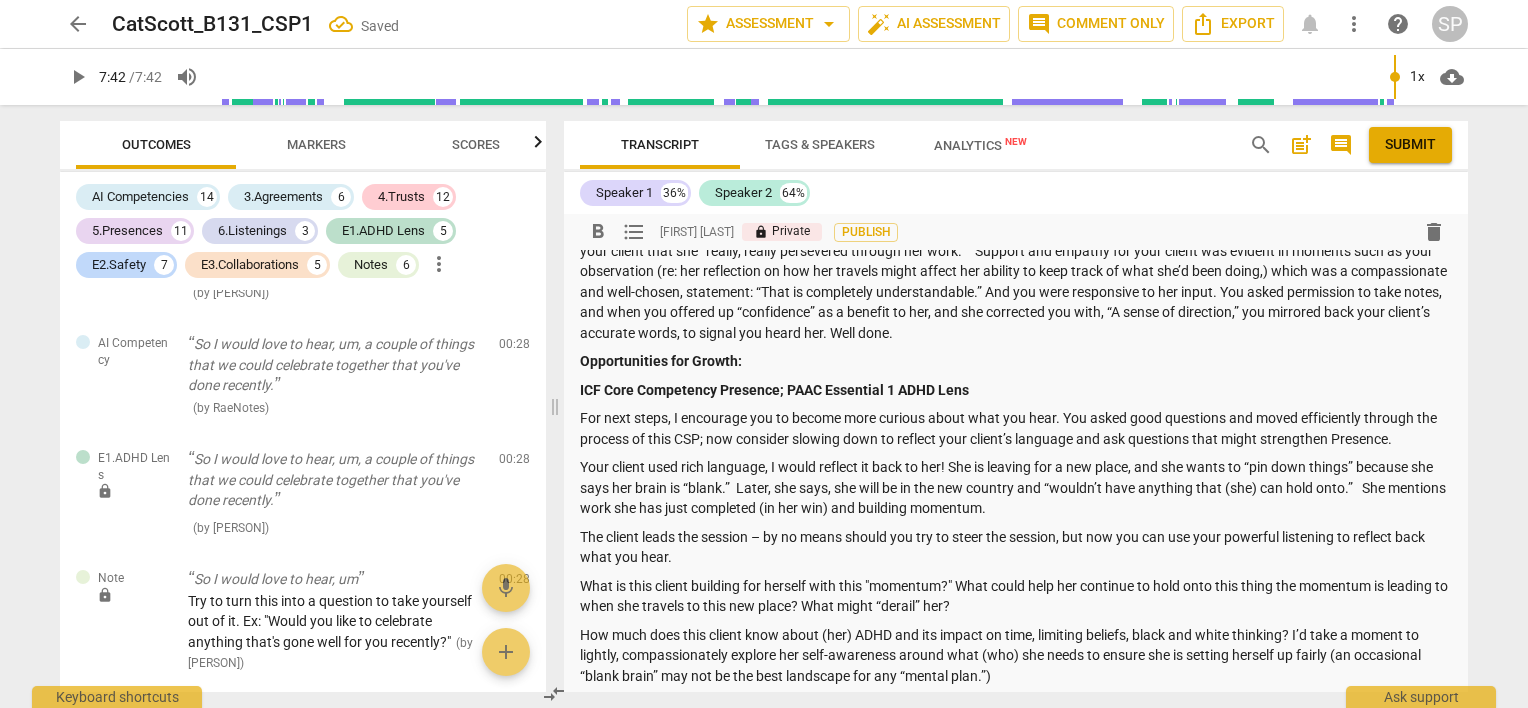 scroll, scrollTop: 600, scrollLeft: 0, axis: vertical 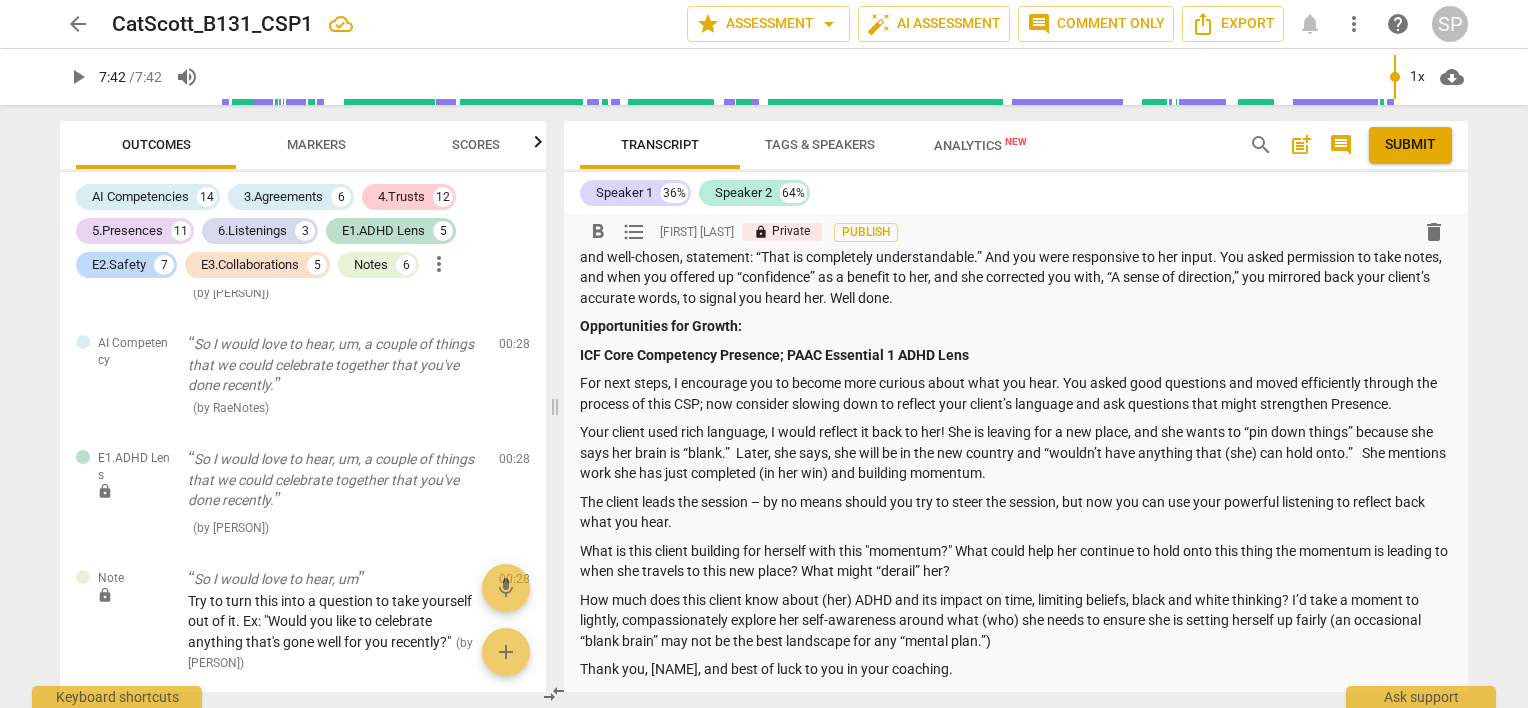 click on "The client leads the session – by no means should you try to steer the session, but now you can use your powerful listening to reflect back what you hear." at bounding box center (1016, 512) 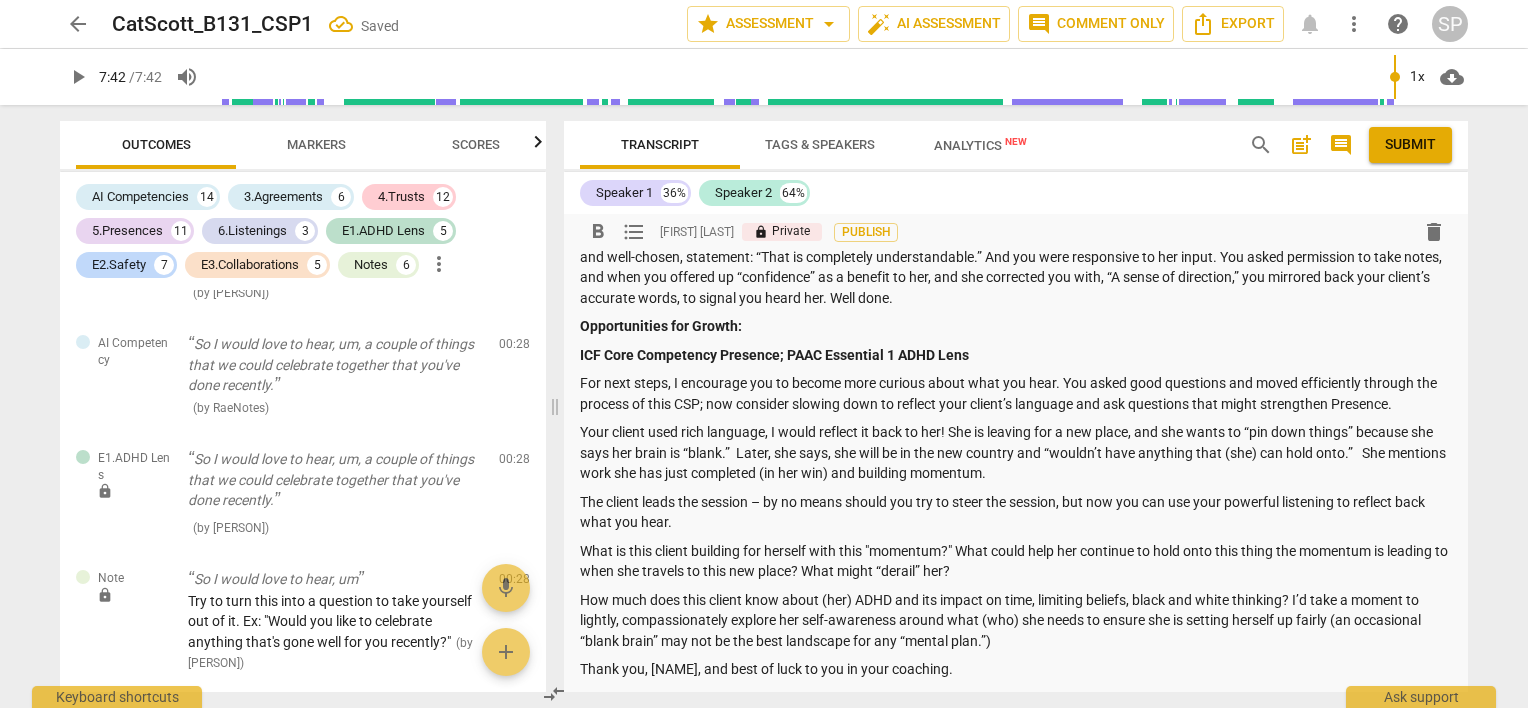 click on "Your client used rich language, I would reflect it back to her! She is leaving for a new place, and she wants to “pin down things” because she says her brain is “blank.”  Later, she says, she will be in the new country and “wouldn’t have anything that (she) can hold onto.”   She mentions work she has just completed (in her win) and building momentum." at bounding box center [1016, 453] 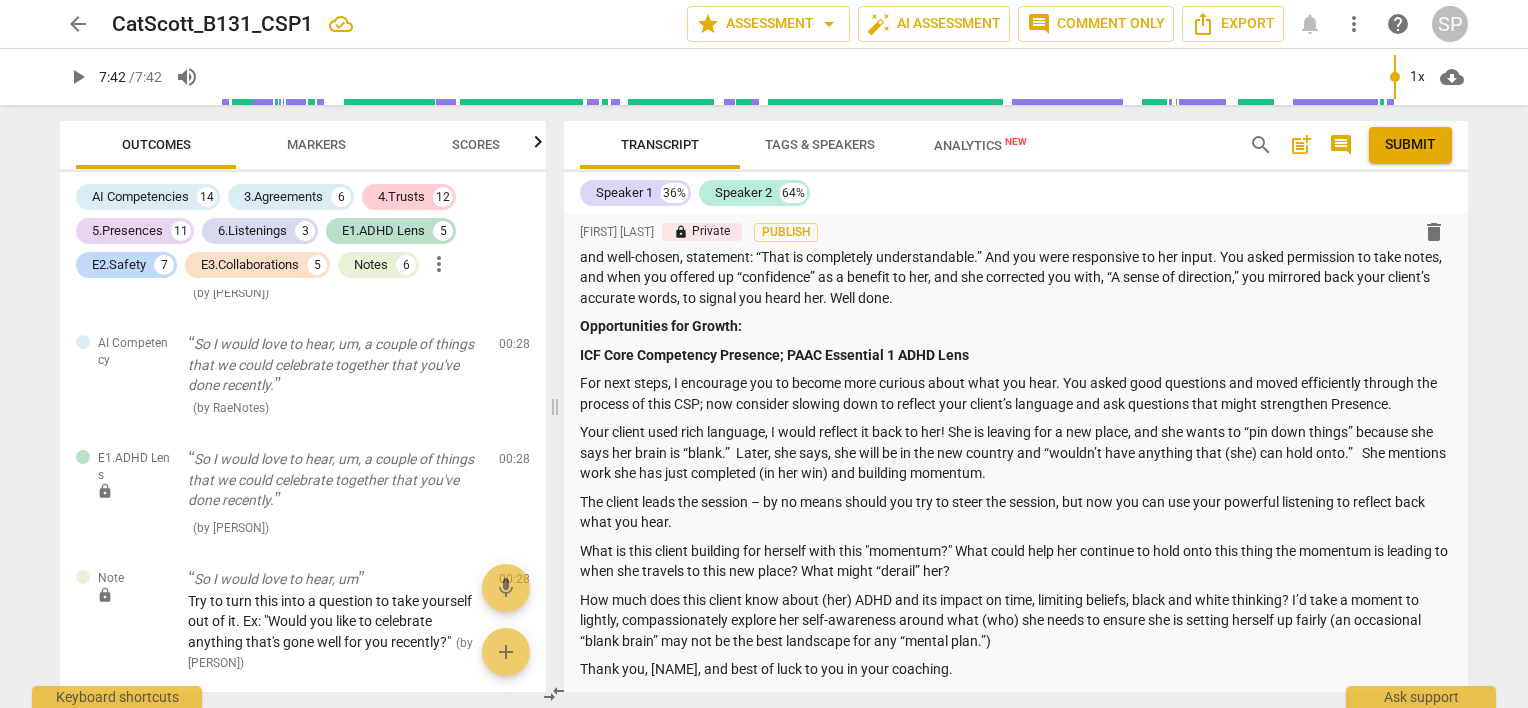 click on "format_bold format_list_bulleted [PERSON] lock Private Publish delete Summary: Summary: [PERSON] B 131 CSP1 Hi [PERSON], Here is the feedback for your CSP1 for Basic 130. Please take time to review the ICF/PACC time-stamped markers, in addition to the written notes throughout the recording about how you integrated your coaching skills during the session. I tend to include multiple written notes. This CSP involves greeting your client and checking that client is in a coachable space, inviting the client to share something positive, and getting the client’s agenda for the session. You greeted your client warmly and began building safety and trust right away by asking if she “minded” your notetaking. You gave her an opportunity to share one or two recent celebrations (I encourage you to turn this into a question); as she offered her “win” (her completed coursework - “It feels as if I will never finish it, but I finished!) her voice audibly lifted, and her energy was noticeably different." at bounding box center [1016, 181] 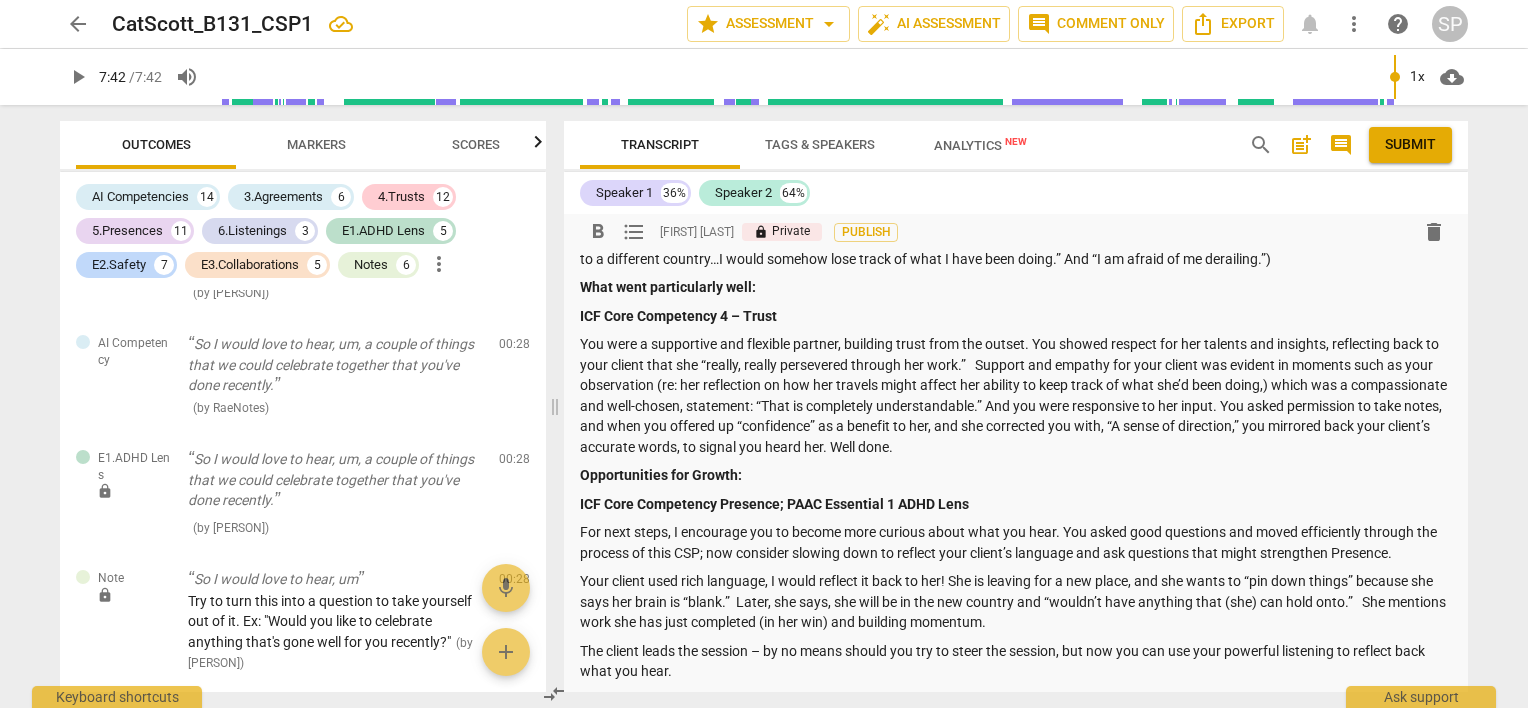 scroll, scrollTop: 200, scrollLeft: 0, axis: vertical 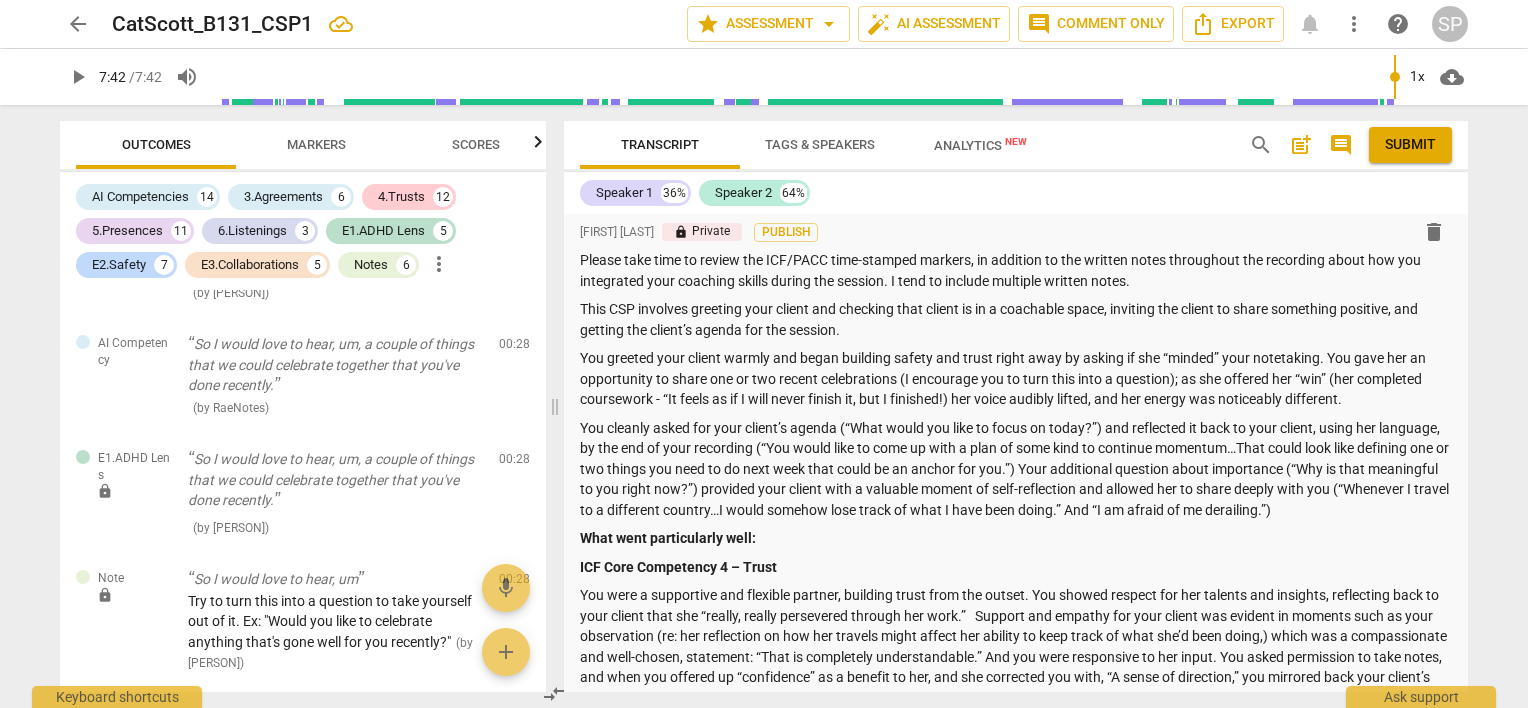click on "Submit" at bounding box center [1410, 145] 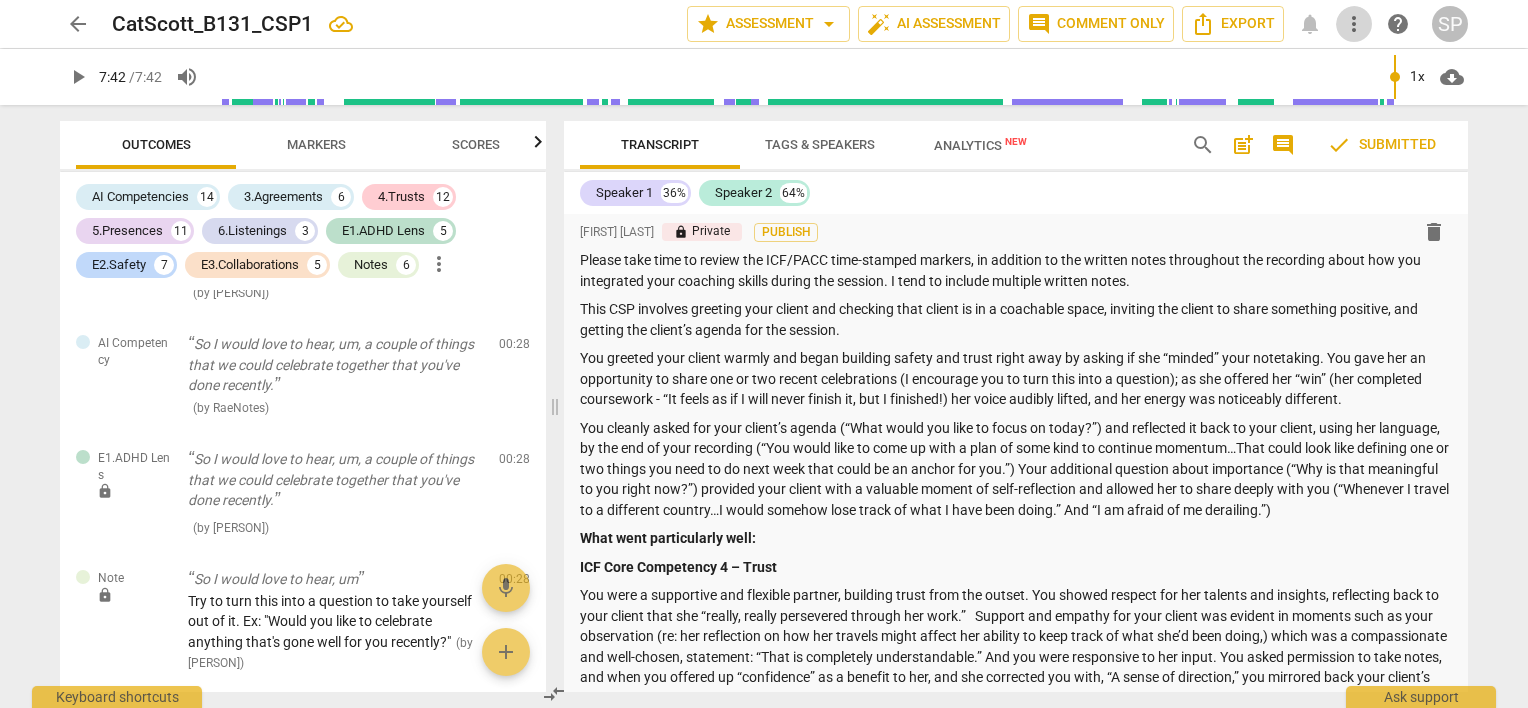 click on "more_vert" at bounding box center [1354, 24] 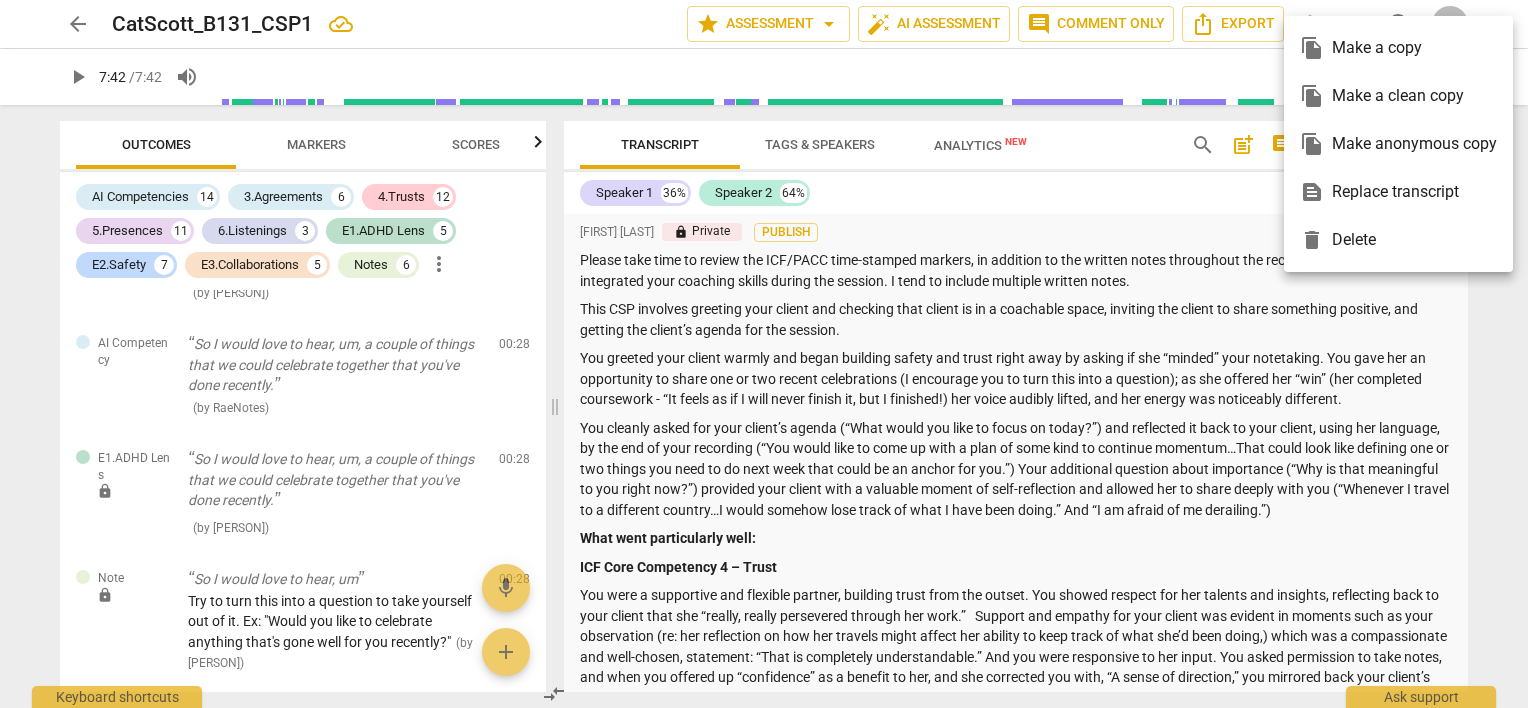 click at bounding box center (764, 354) 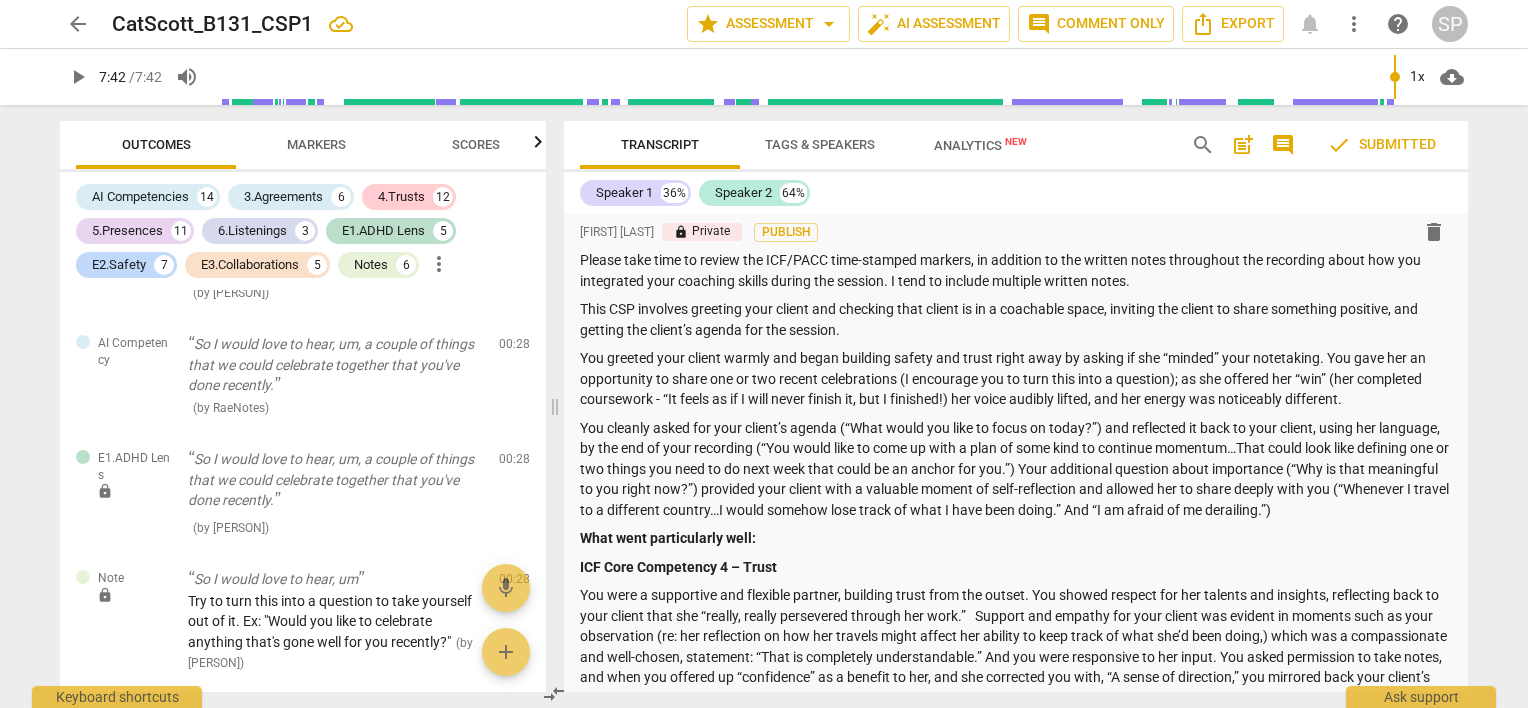 click on "more_vert" at bounding box center [1354, 24] 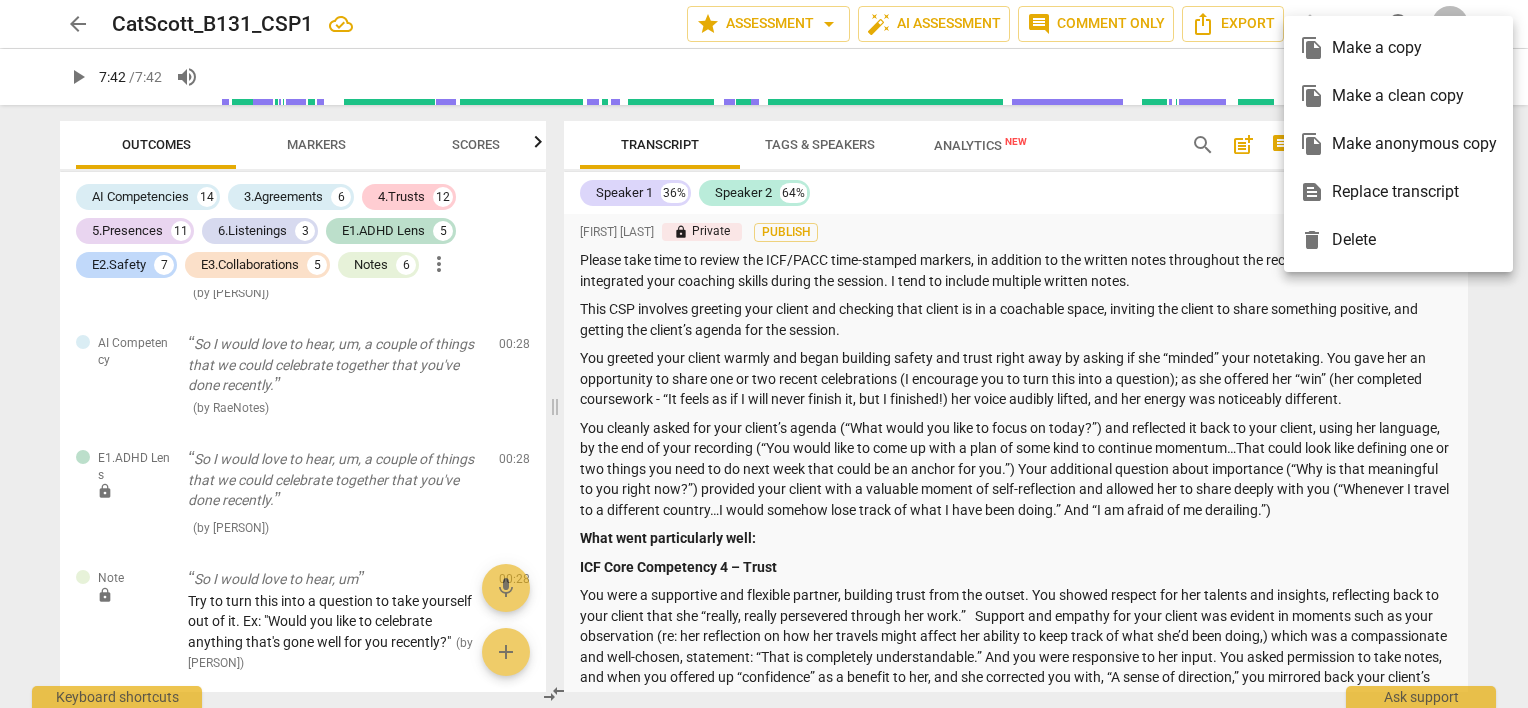 click at bounding box center [764, 354] 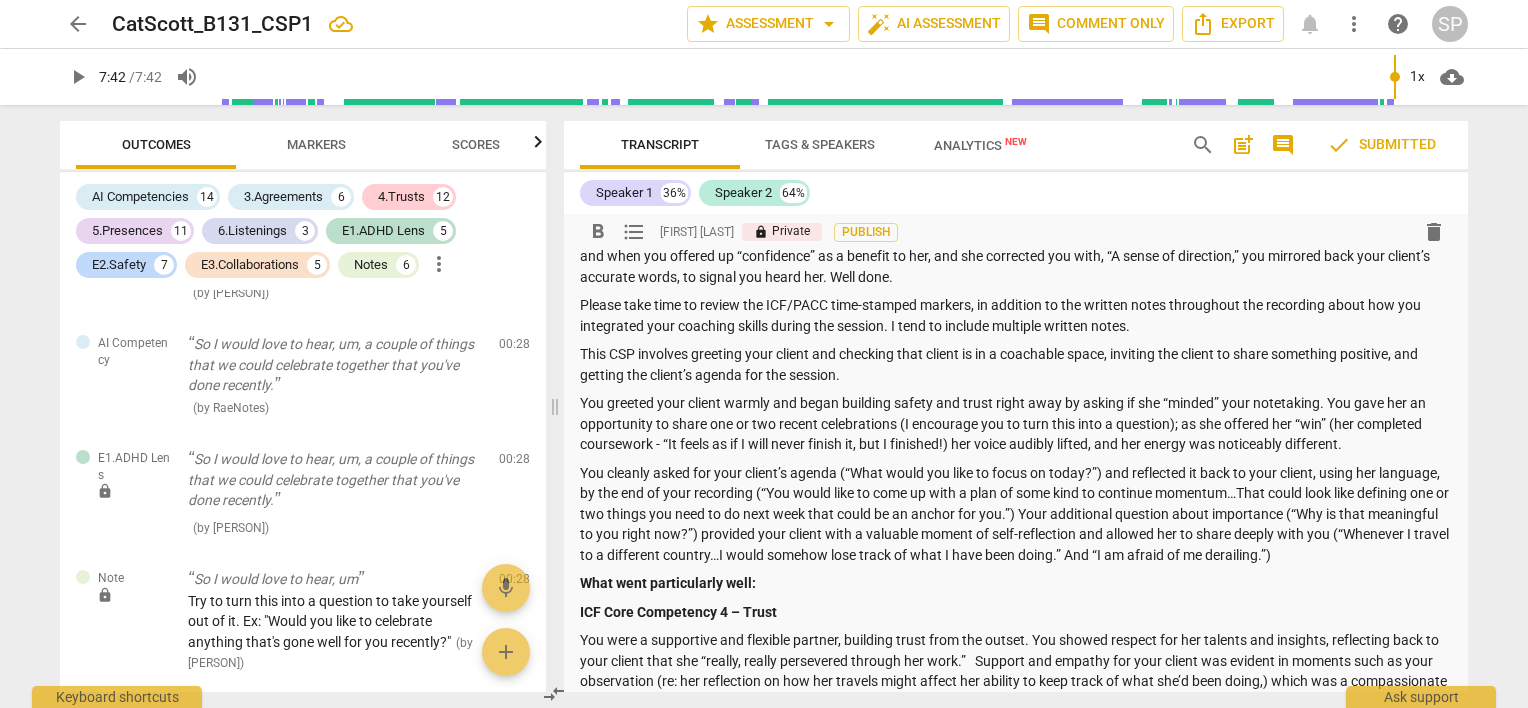 scroll, scrollTop: 0, scrollLeft: 0, axis: both 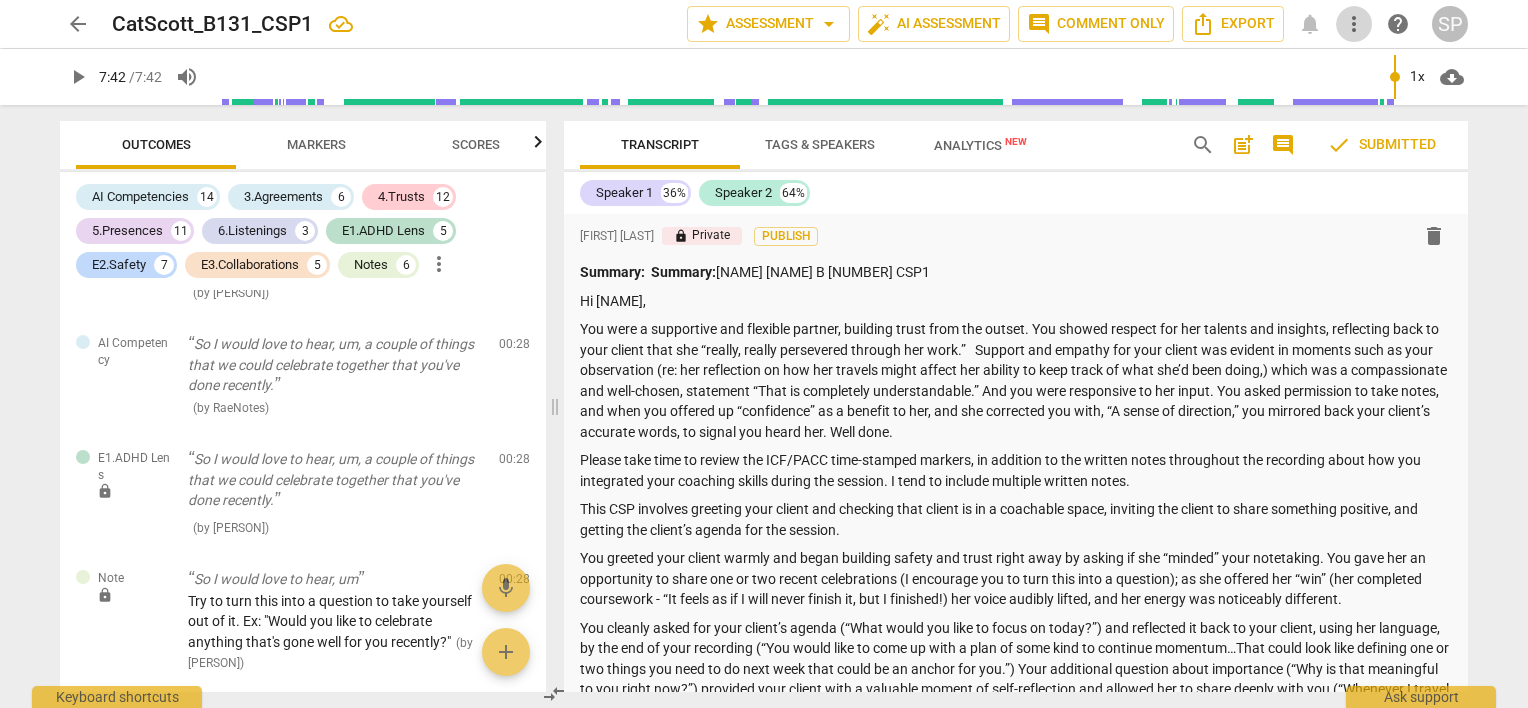 click on "more_vert" at bounding box center (1354, 24) 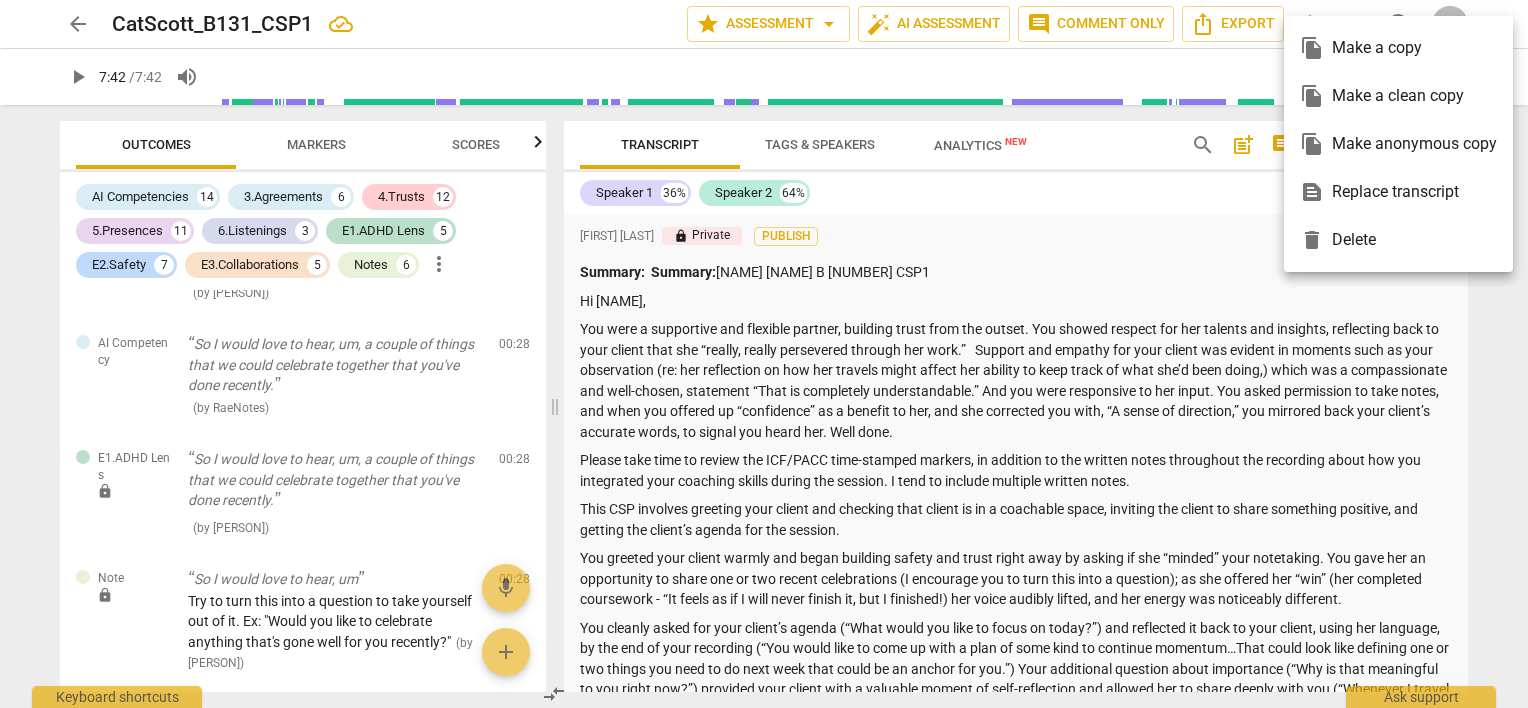 click at bounding box center [764, 354] 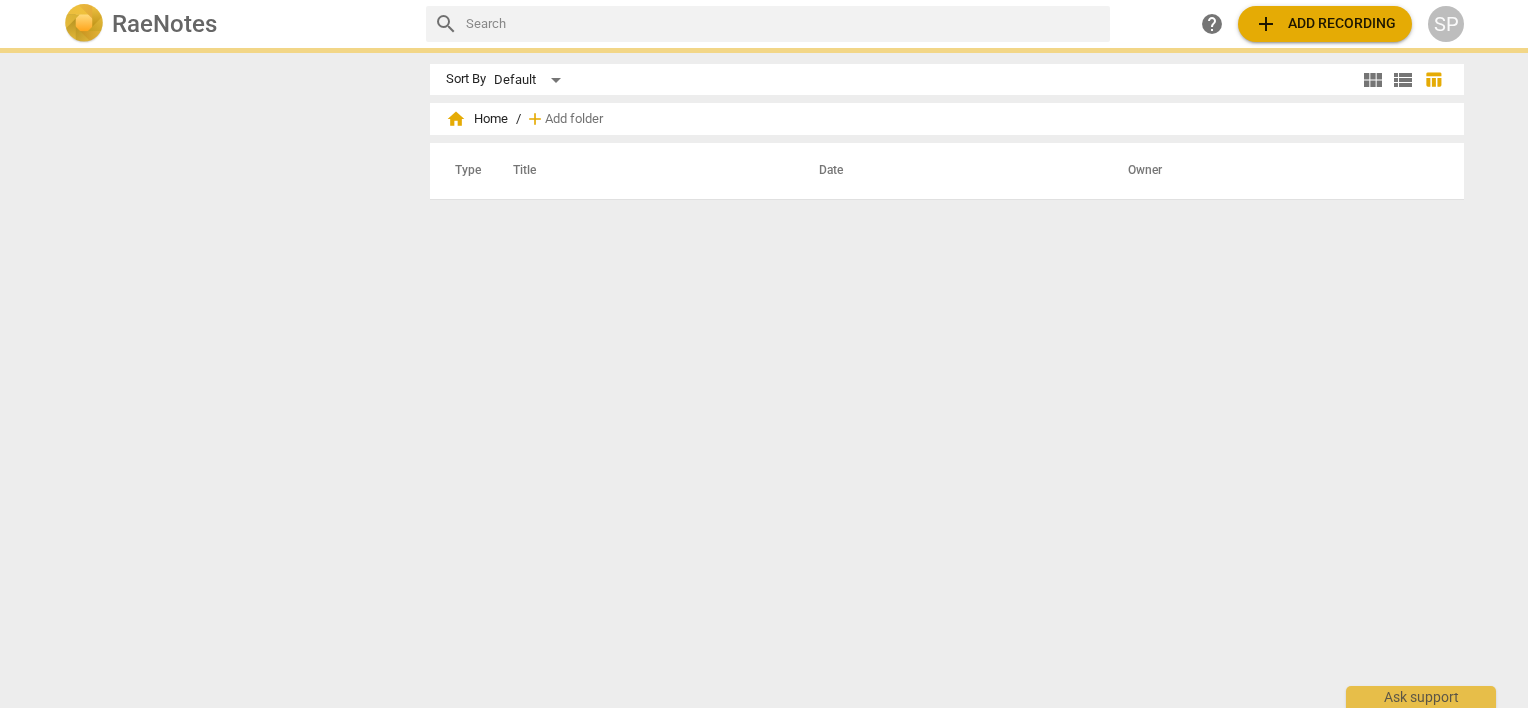 scroll, scrollTop: 0, scrollLeft: 0, axis: both 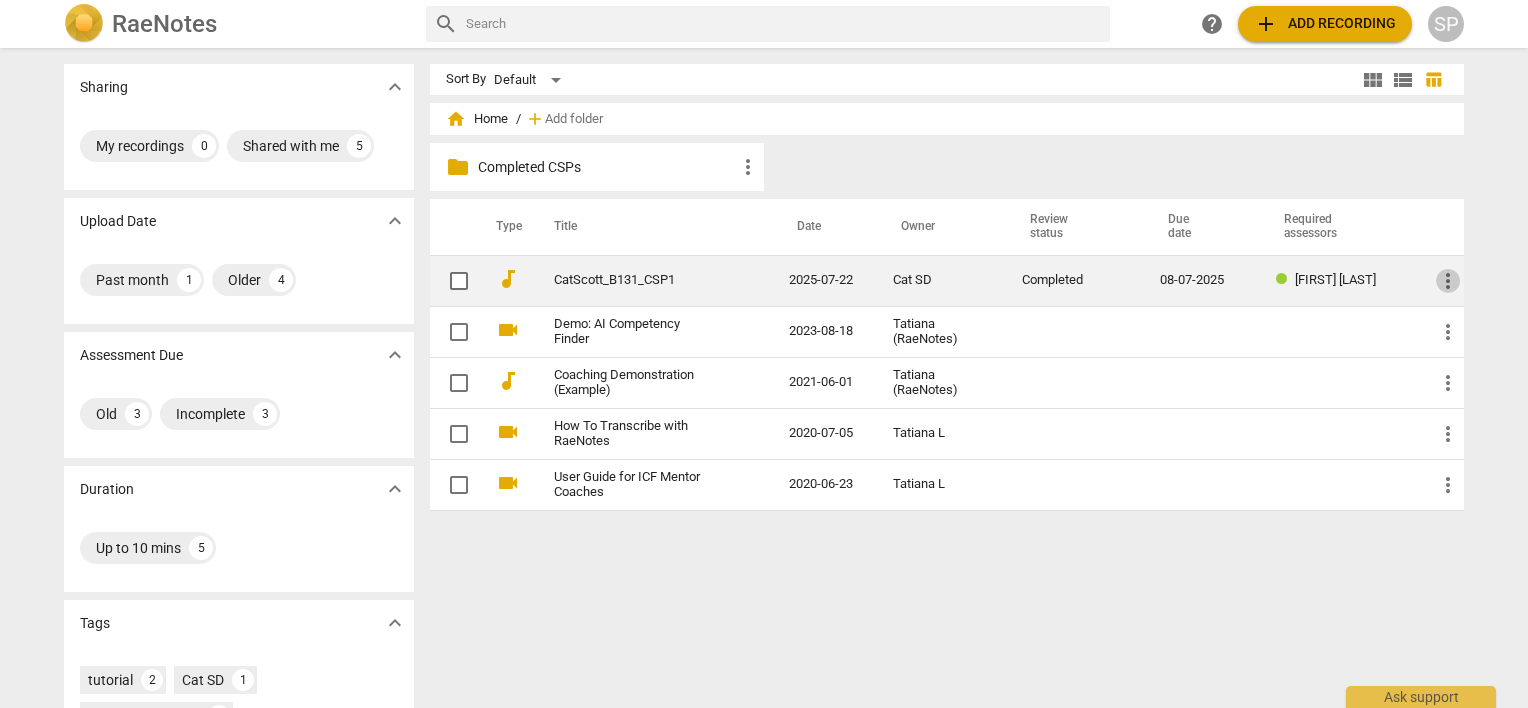 click on "more_vert" at bounding box center [1448, 281] 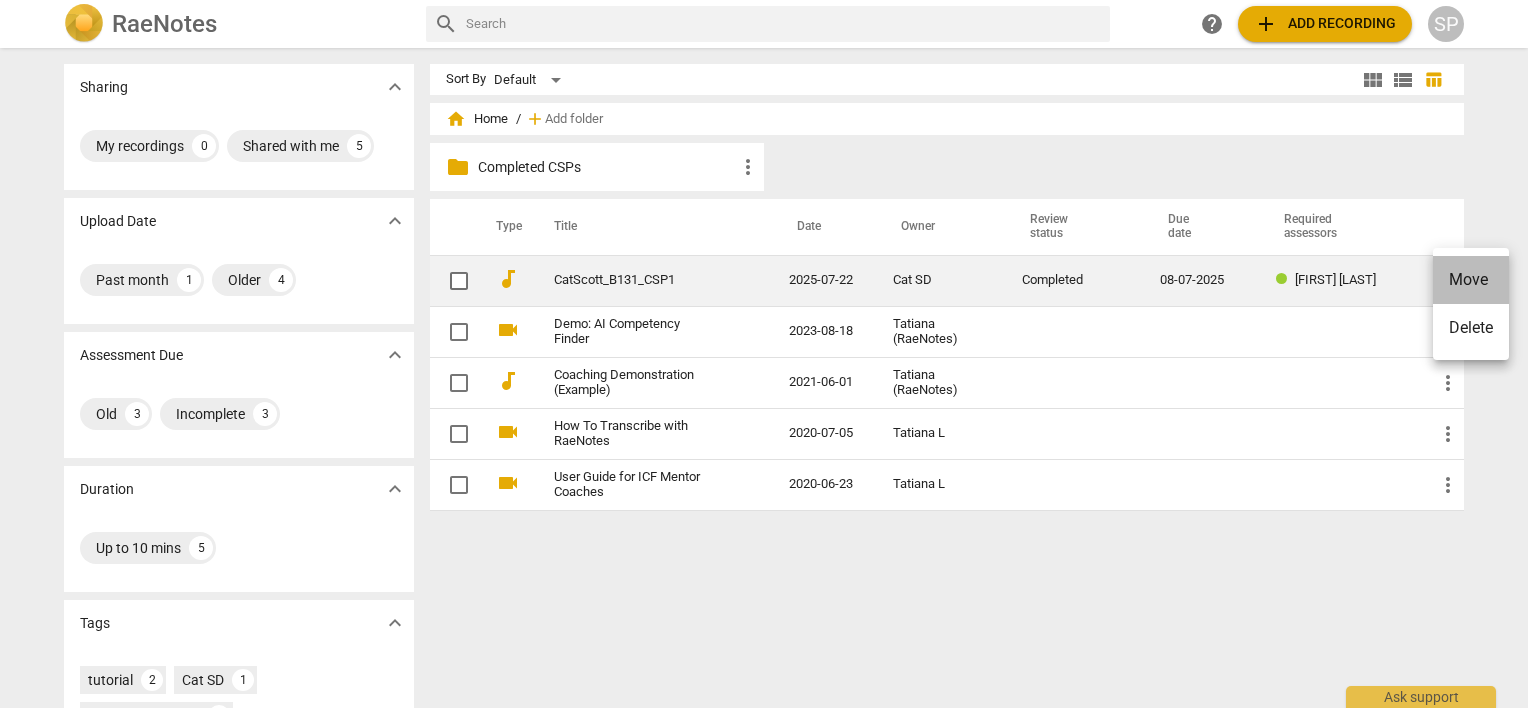 click on "Move" at bounding box center [1471, 280] 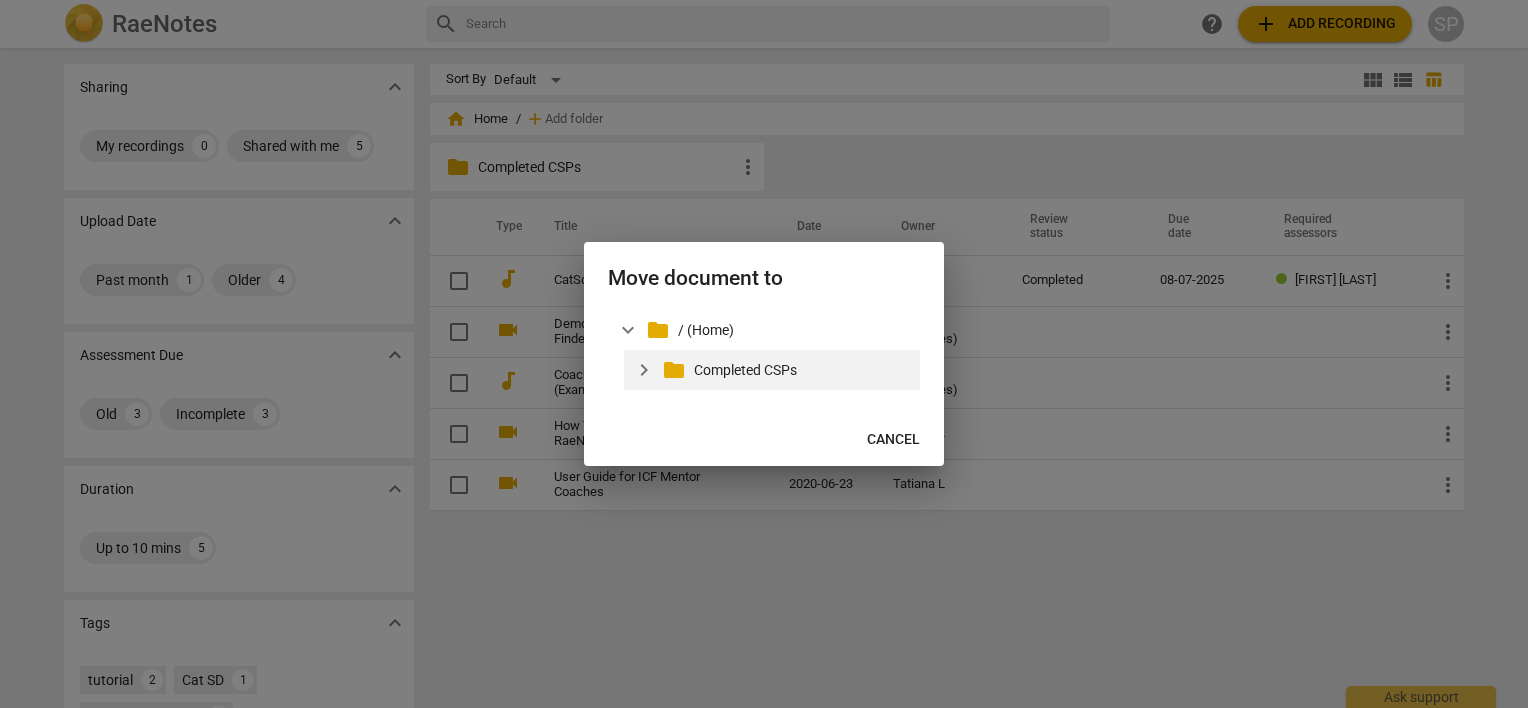 click on "Completed CSPs" at bounding box center (803, 370) 